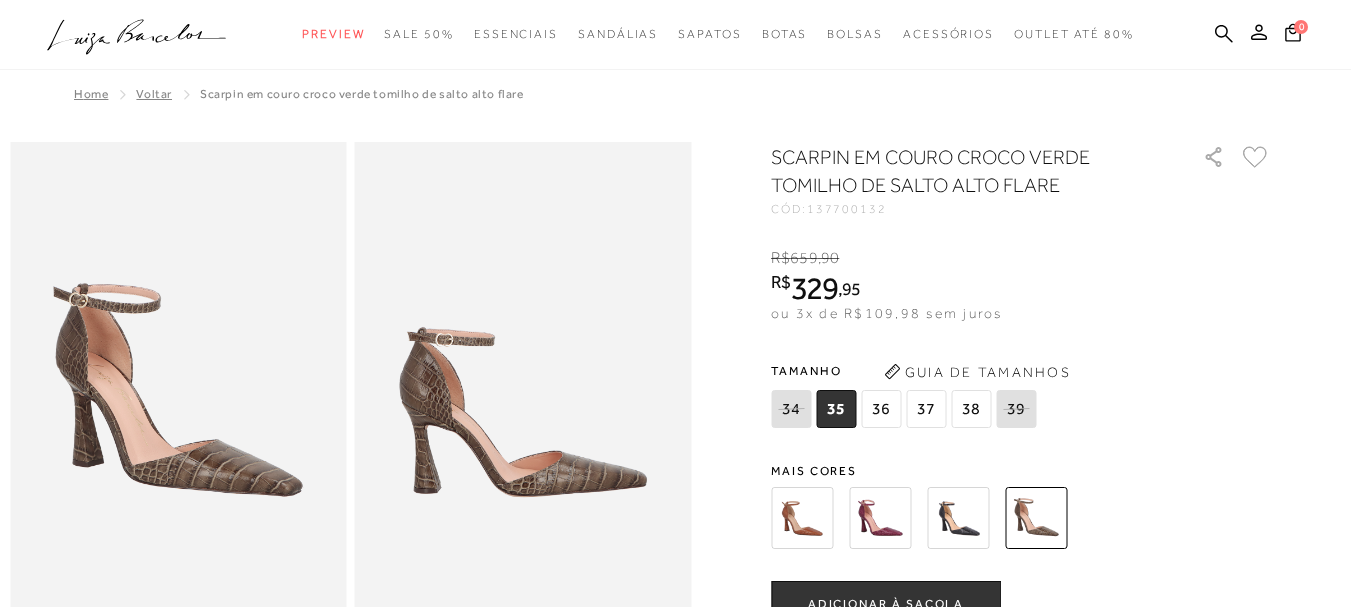 scroll, scrollTop: 0, scrollLeft: 0, axis: both 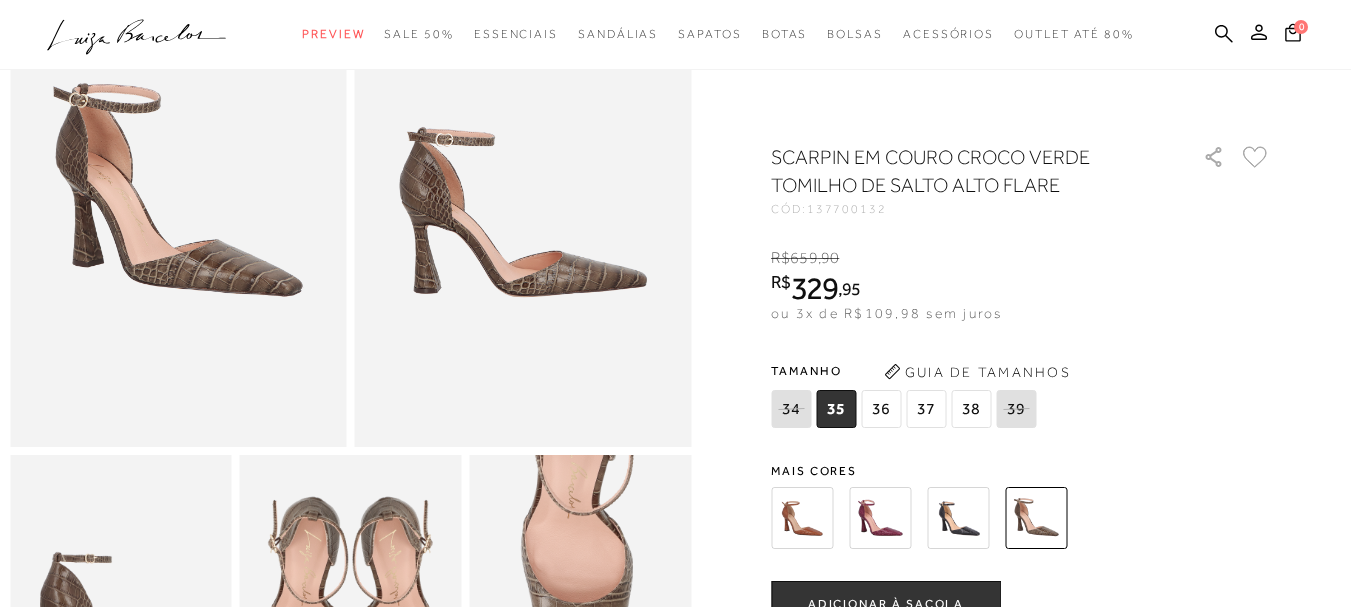 click at bounding box center (880, 518) 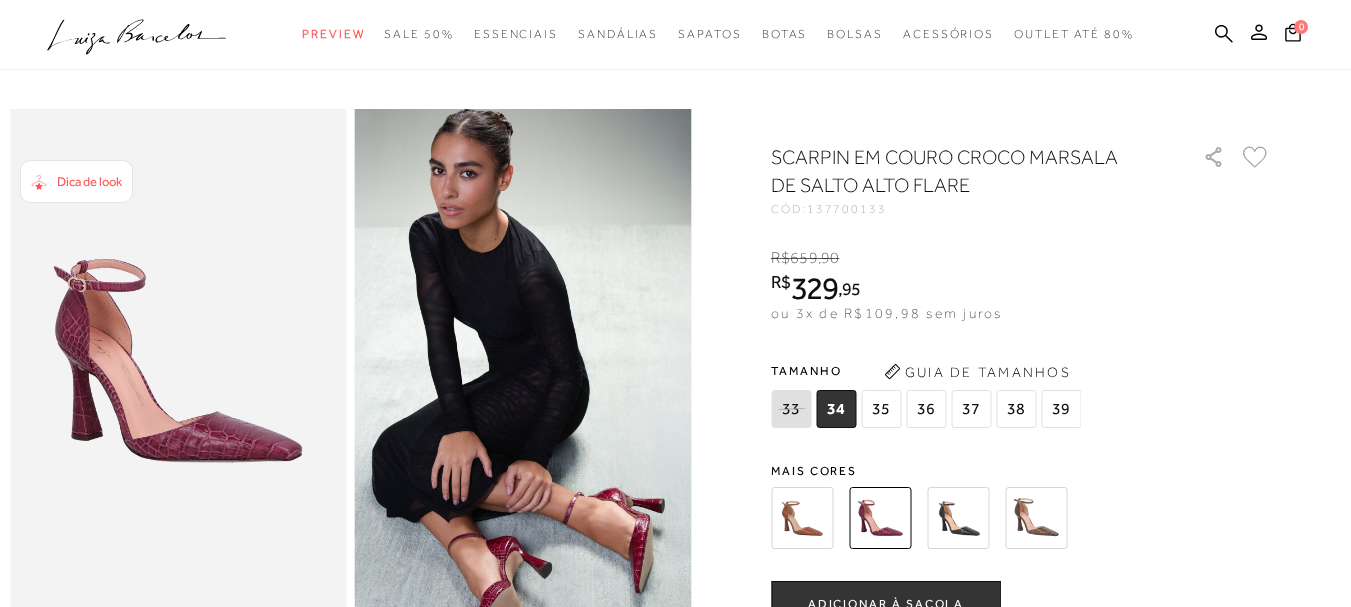 scroll, scrollTop: 0, scrollLeft: 0, axis: both 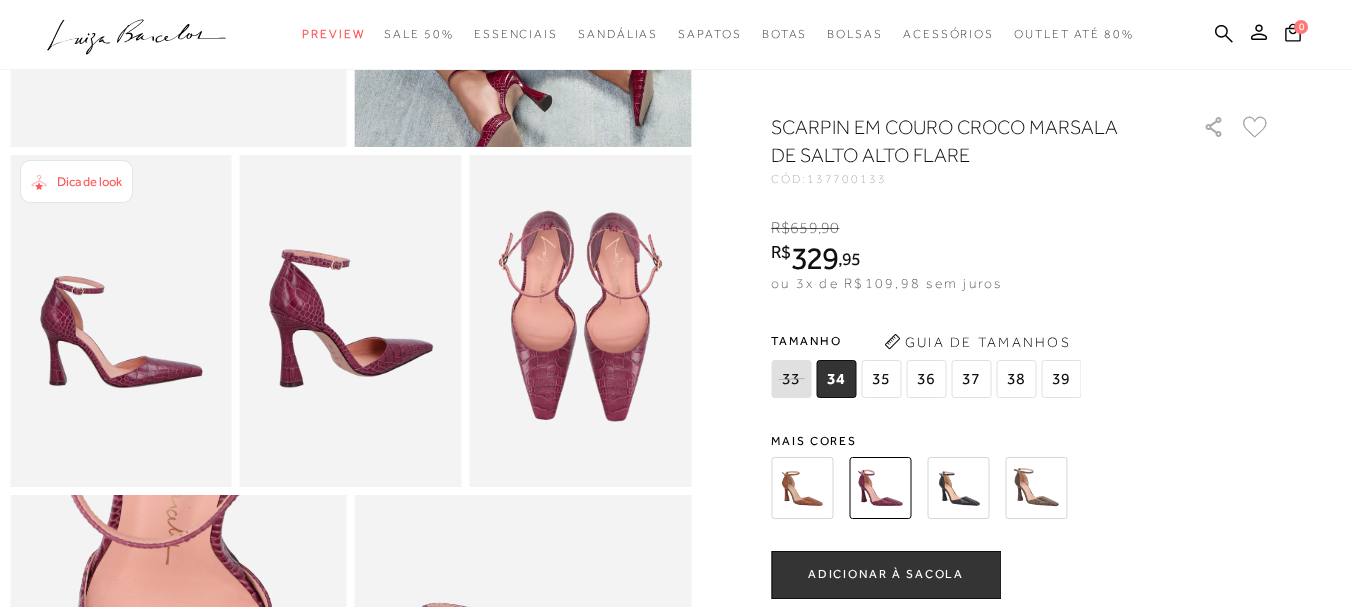 click on "35" at bounding box center [881, 379] 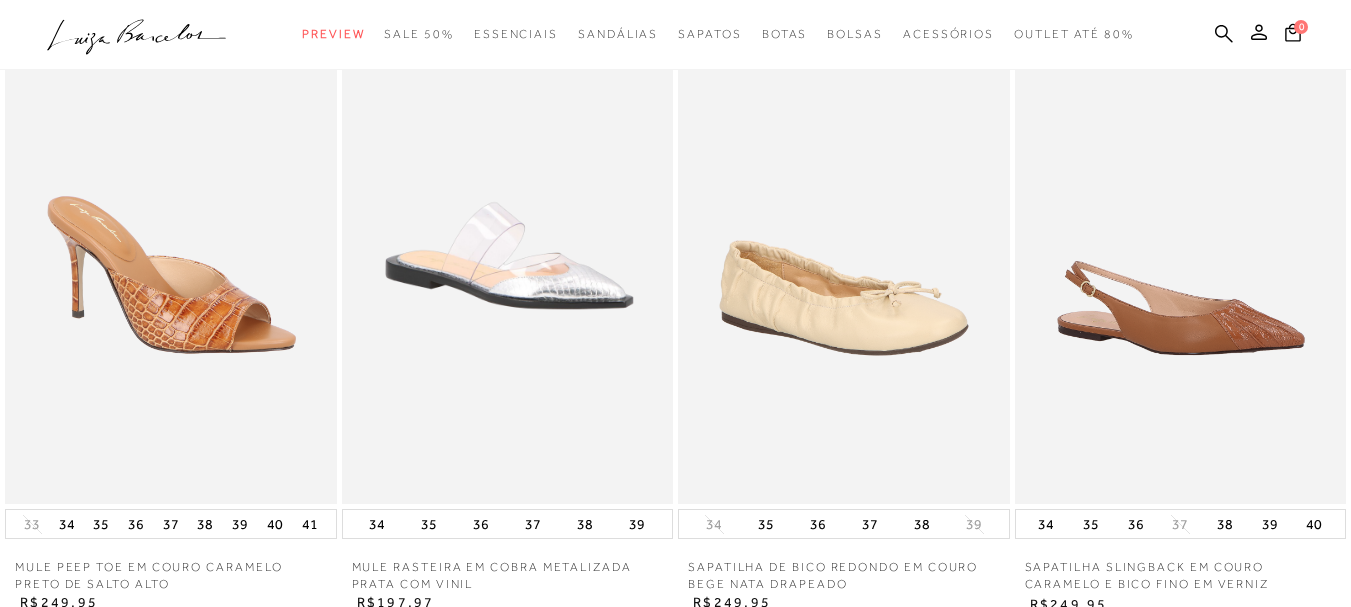 scroll, scrollTop: 1800, scrollLeft: 0, axis: vertical 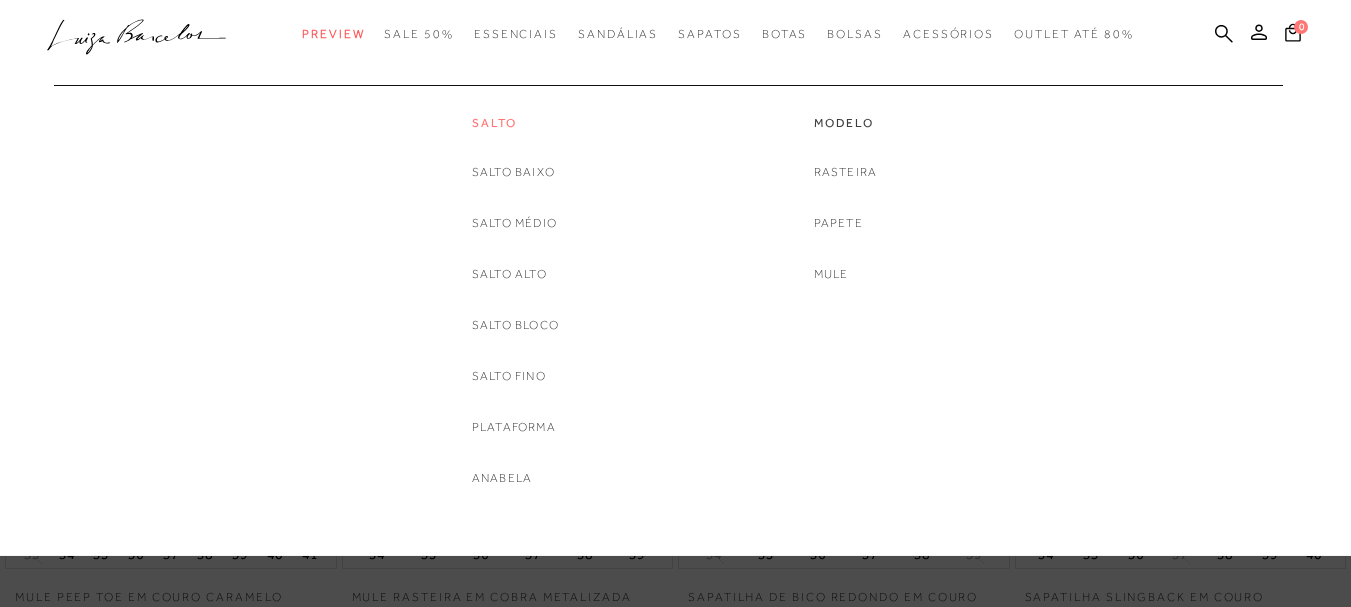 click on "Salto" at bounding box center [515, 123] 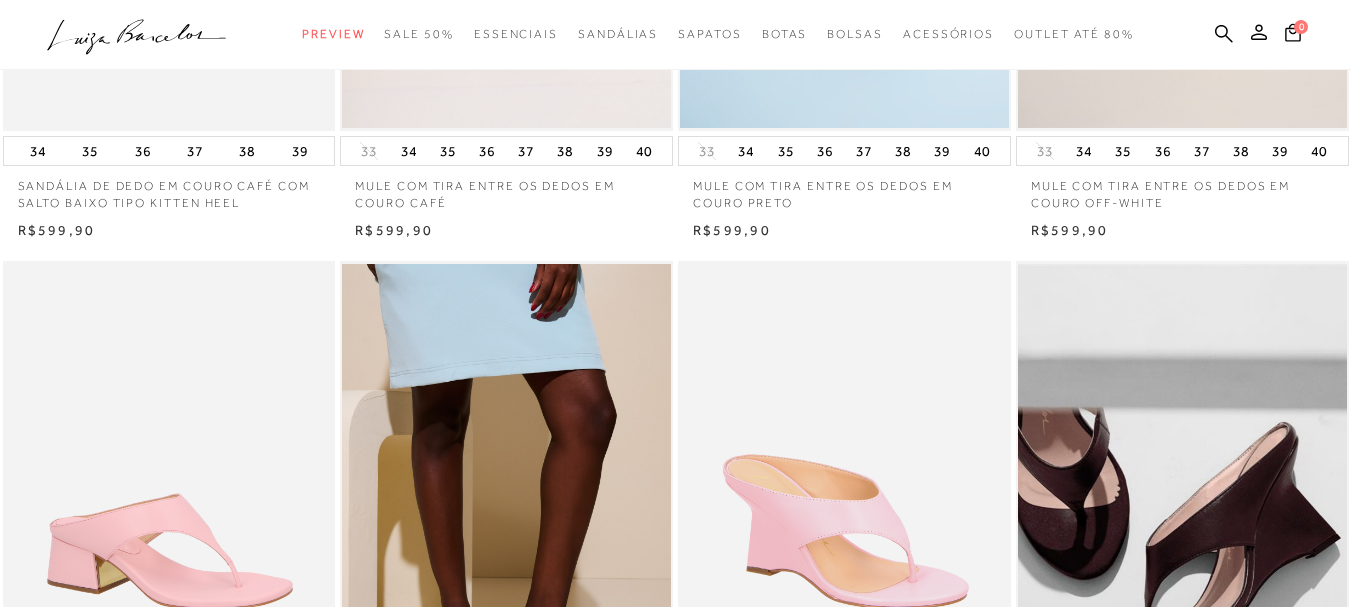scroll, scrollTop: 0, scrollLeft: 0, axis: both 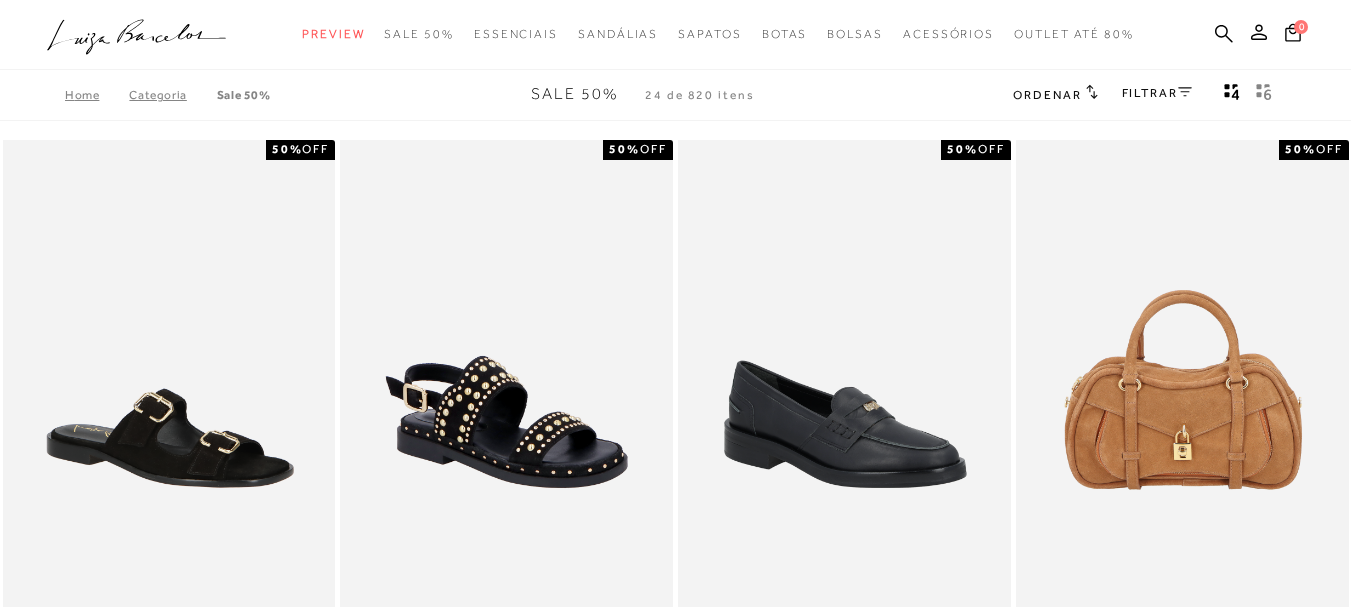 click on "FILTRAR" at bounding box center [1157, 93] 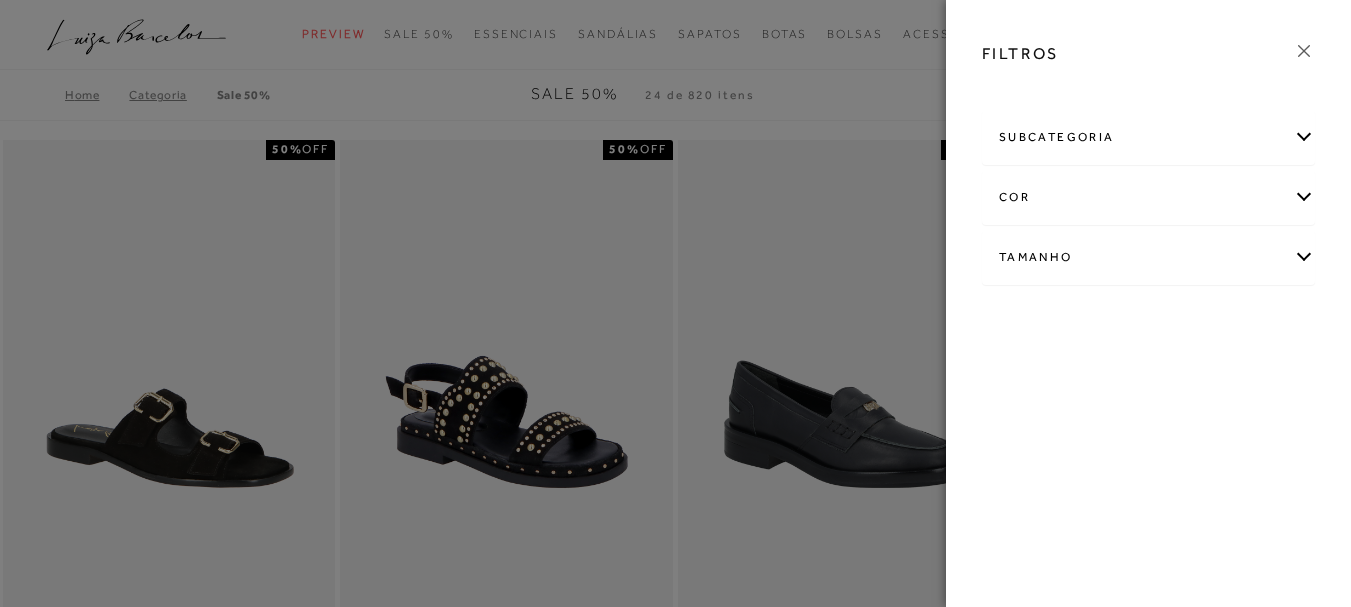 click on "Tamanho" at bounding box center (1148, 257) 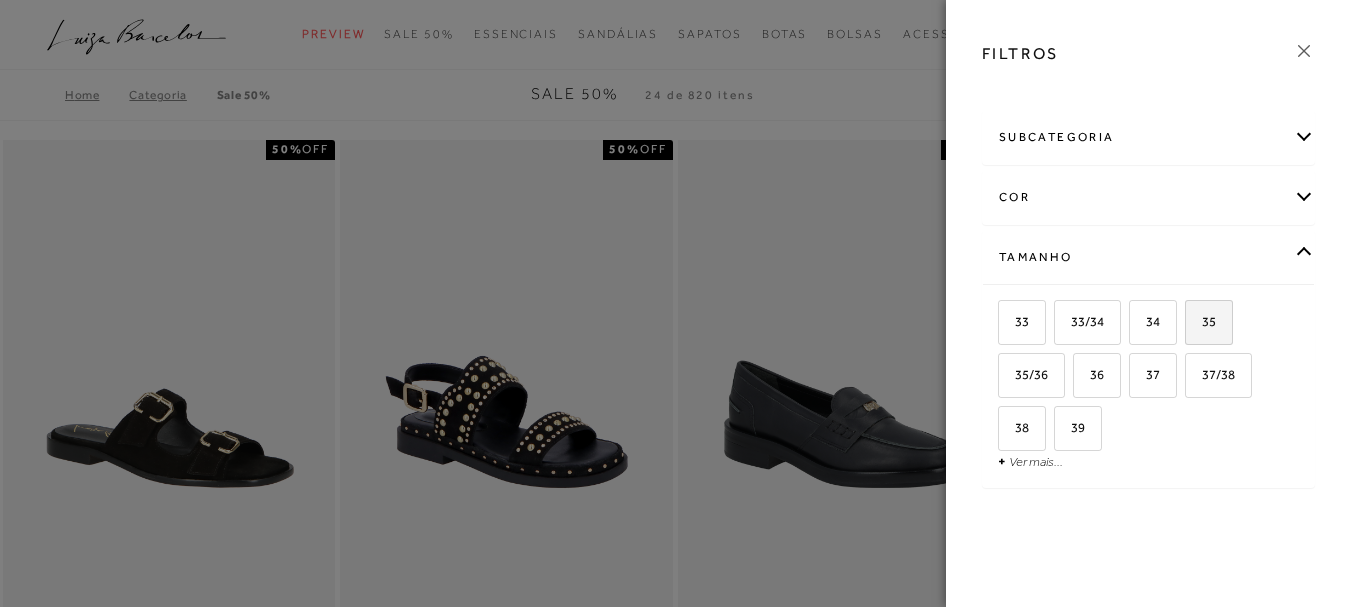 click on "35" at bounding box center (1201, 321) 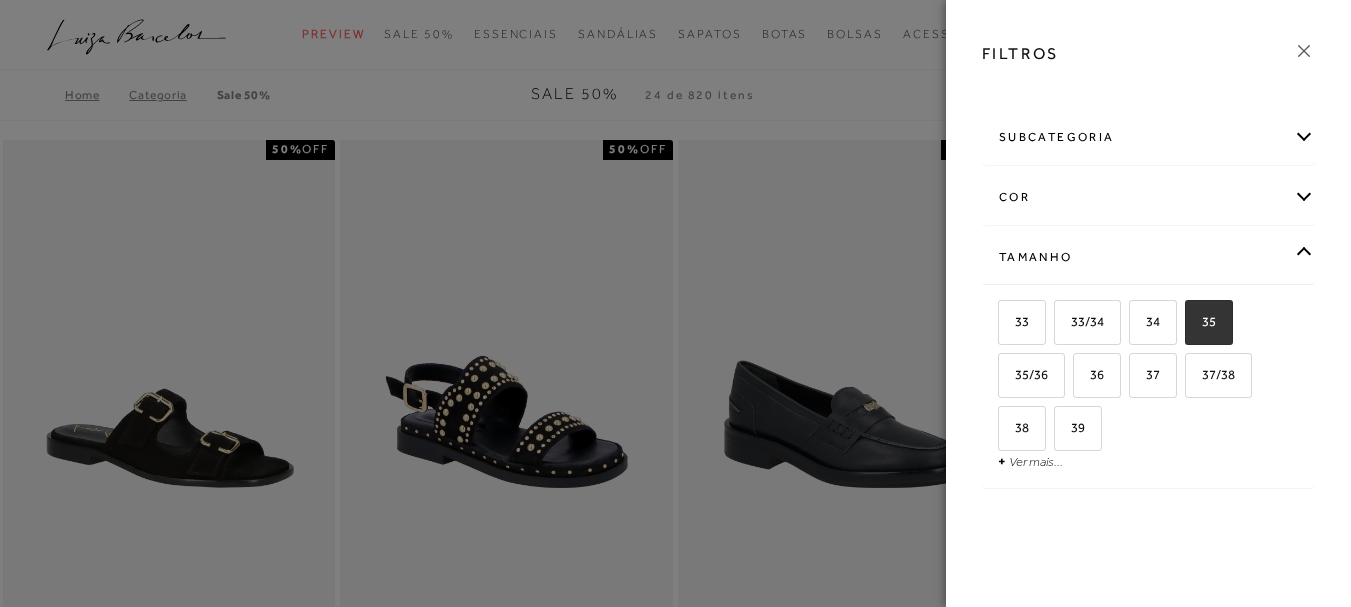 checkbox on "true" 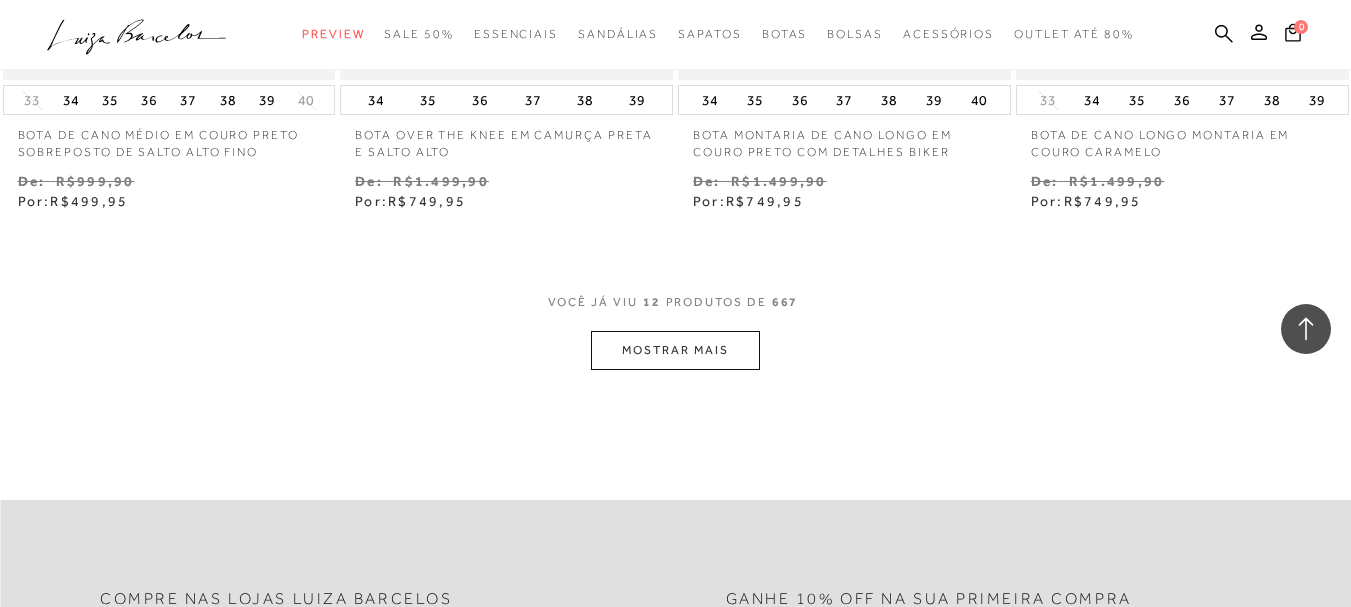scroll, scrollTop: 1900, scrollLeft: 0, axis: vertical 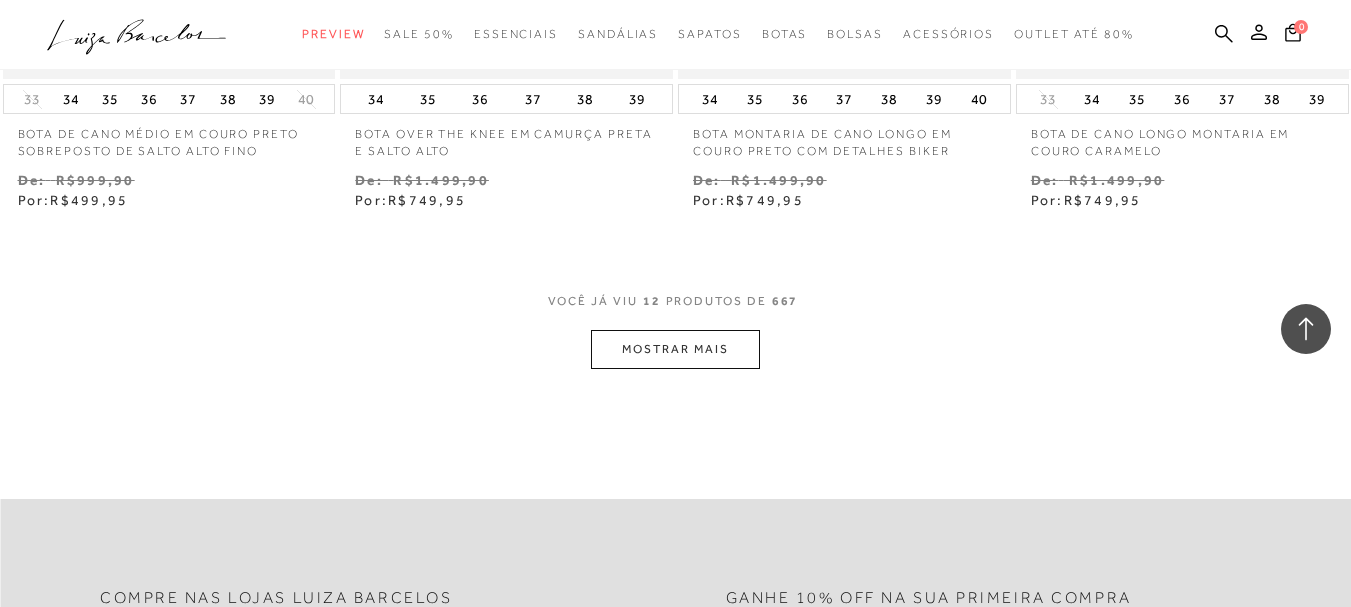 click on "MOSTRAR MAIS" at bounding box center (675, 349) 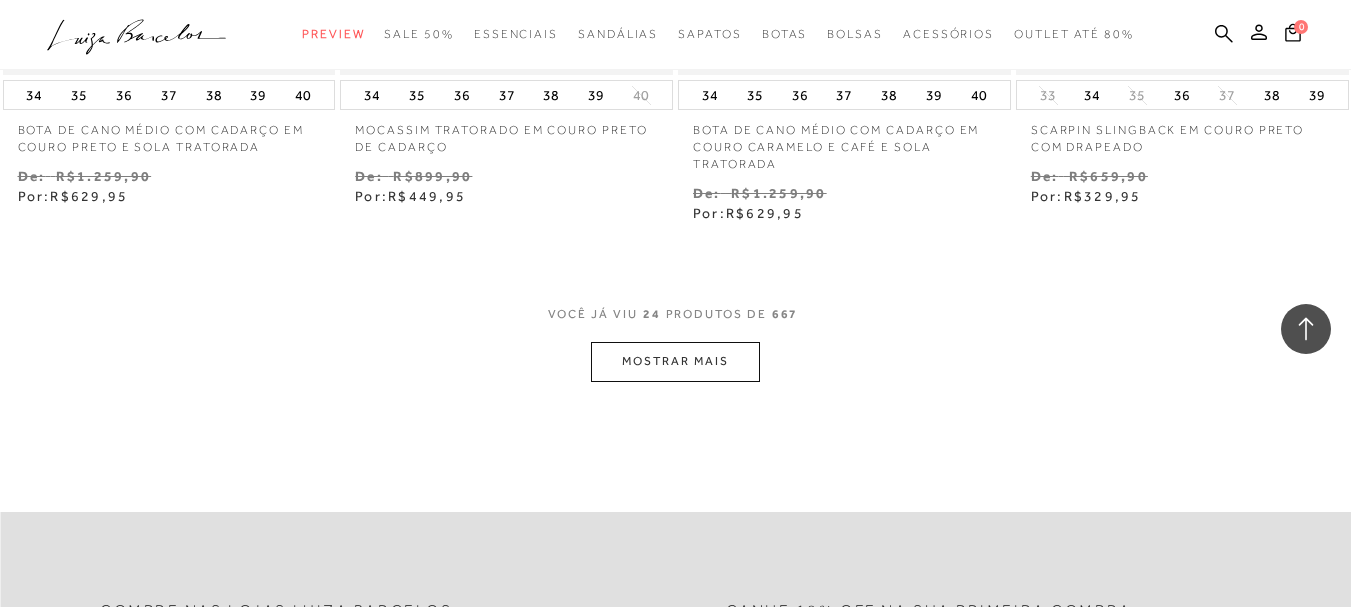 scroll, scrollTop: 4000, scrollLeft: 0, axis: vertical 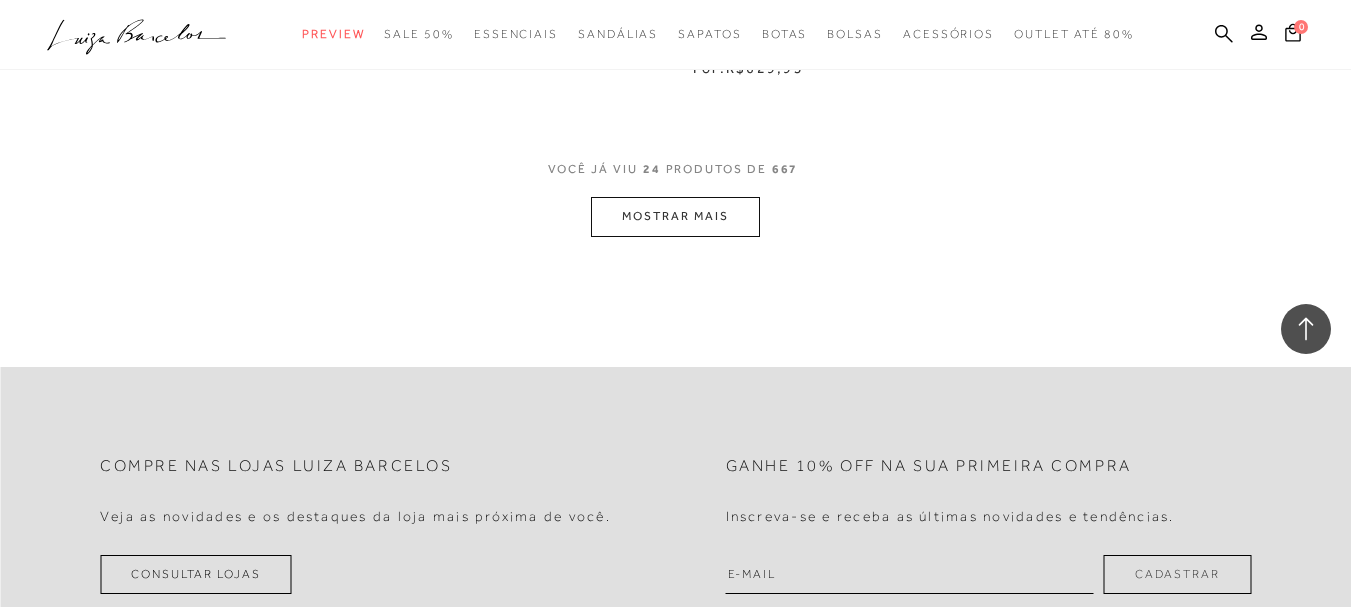 click on "MOSTRAR MAIS" at bounding box center (675, 216) 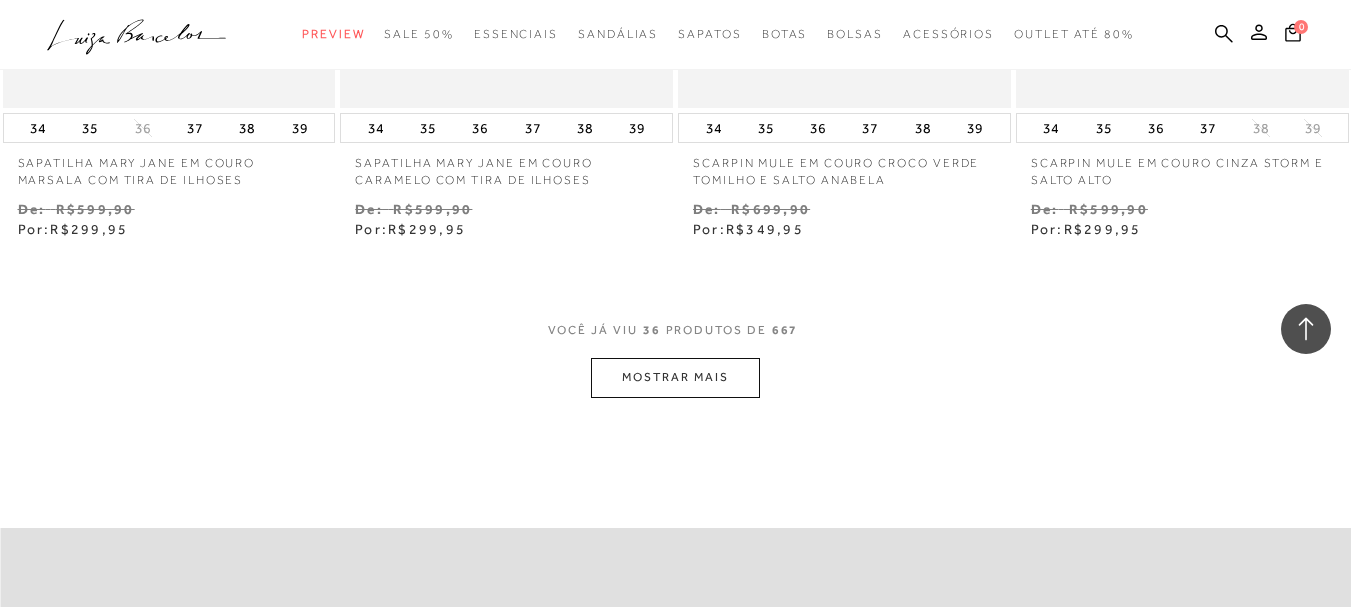 scroll, scrollTop: 5800, scrollLeft: 0, axis: vertical 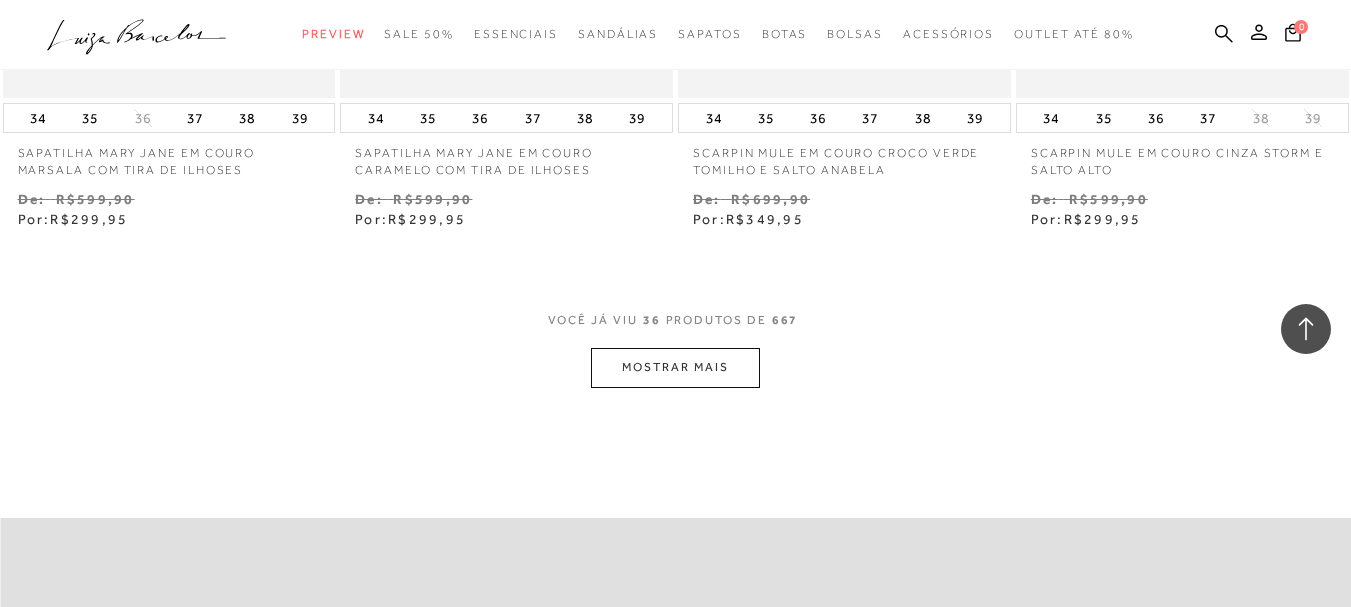 click on "MOSTRAR MAIS" at bounding box center (675, 367) 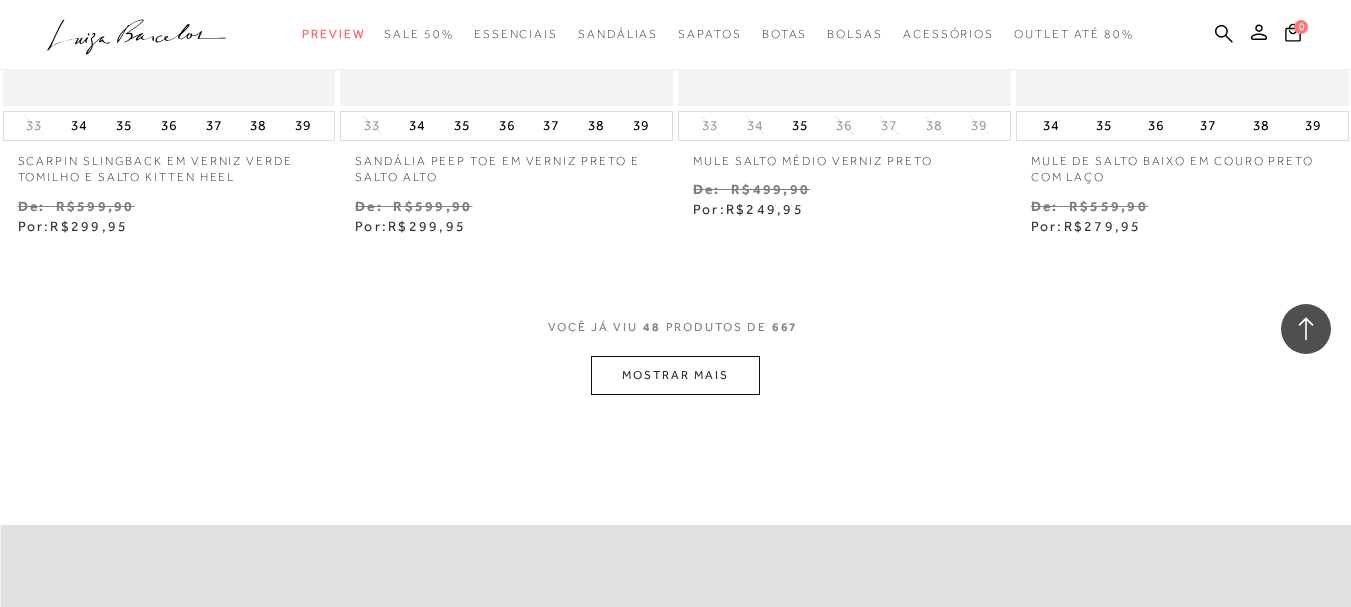 scroll, scrollTop: 7900, scrollLeft: 0, axis: vertical 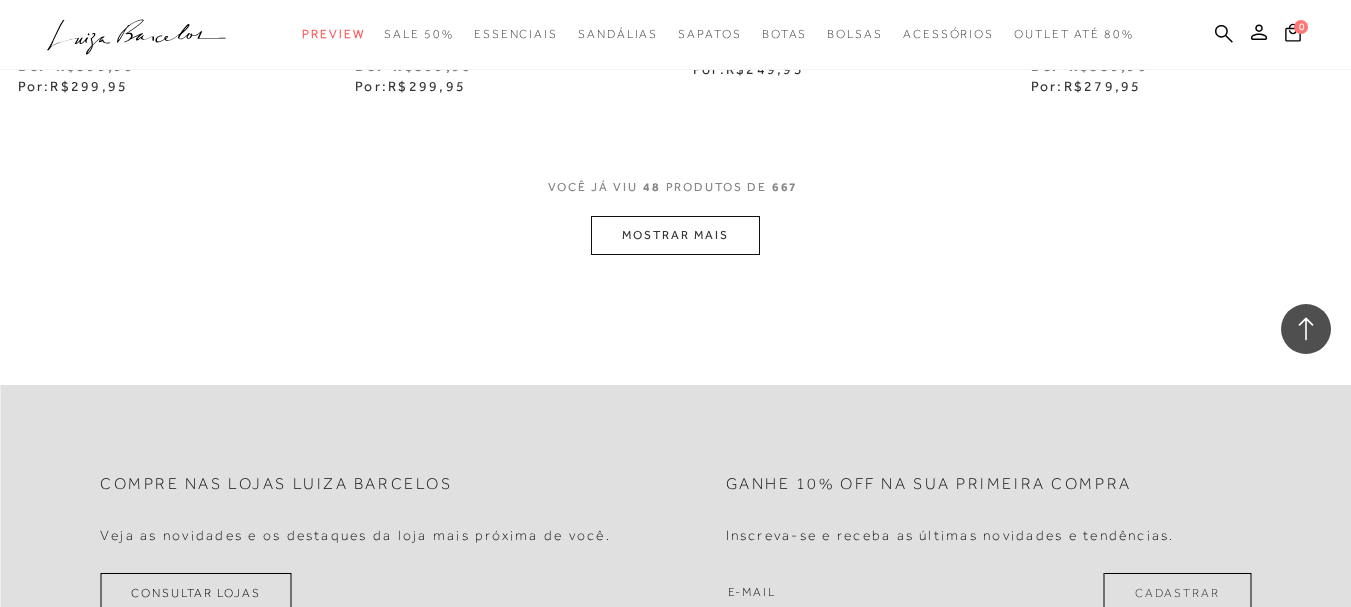 click on "MOSTRAR MAIS" at bounding box center [675, 235] 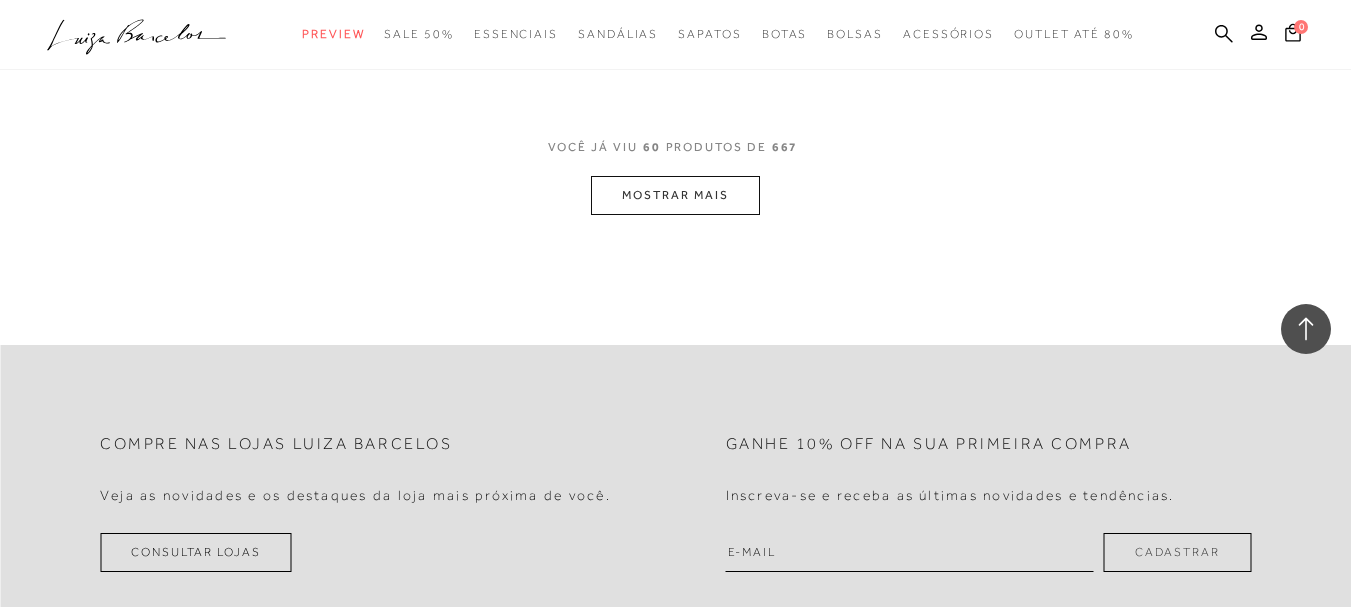 scroll, scrollTop: 9900, scrollLeft: 0, axis: vertical 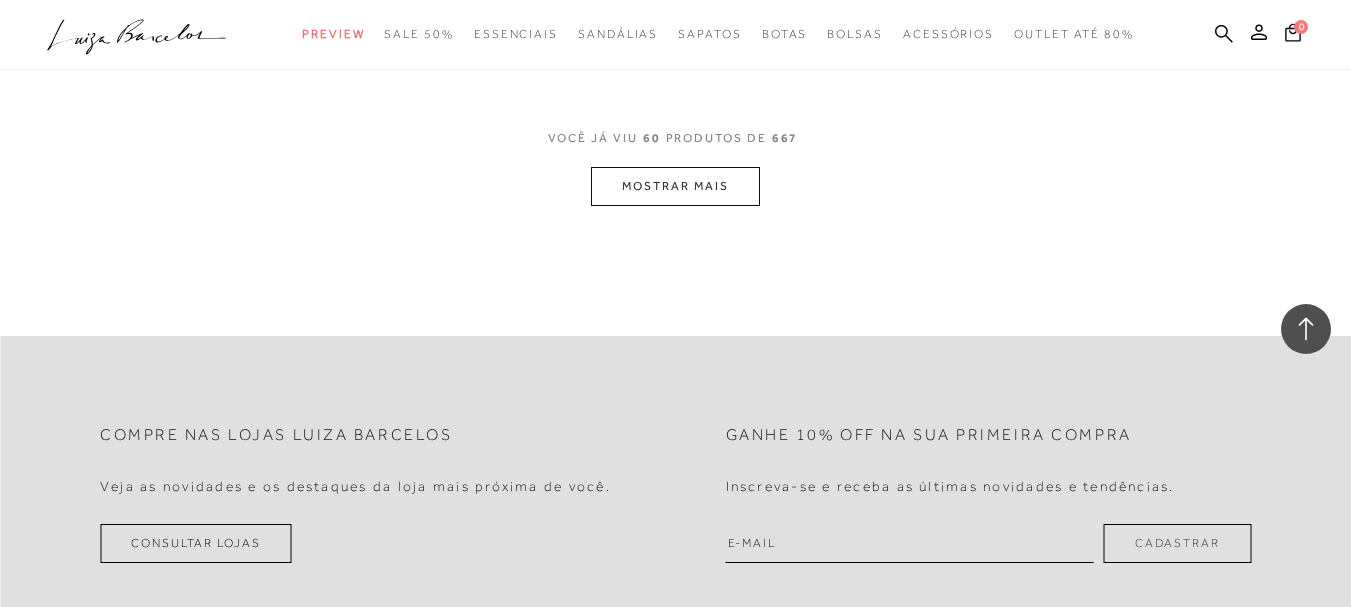click on "MOSTRAR MAIS" at bounding box center [675, 186] 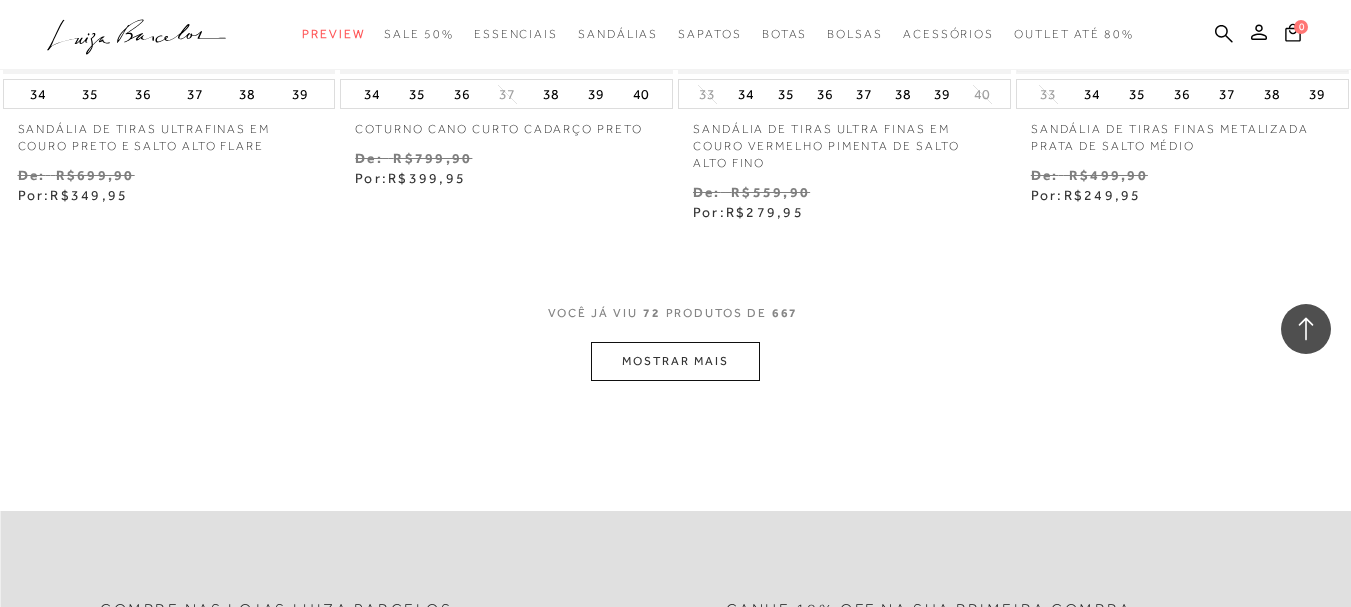 scroll, scrollTop: 11800, scrollLeft: 0, axis: vertical 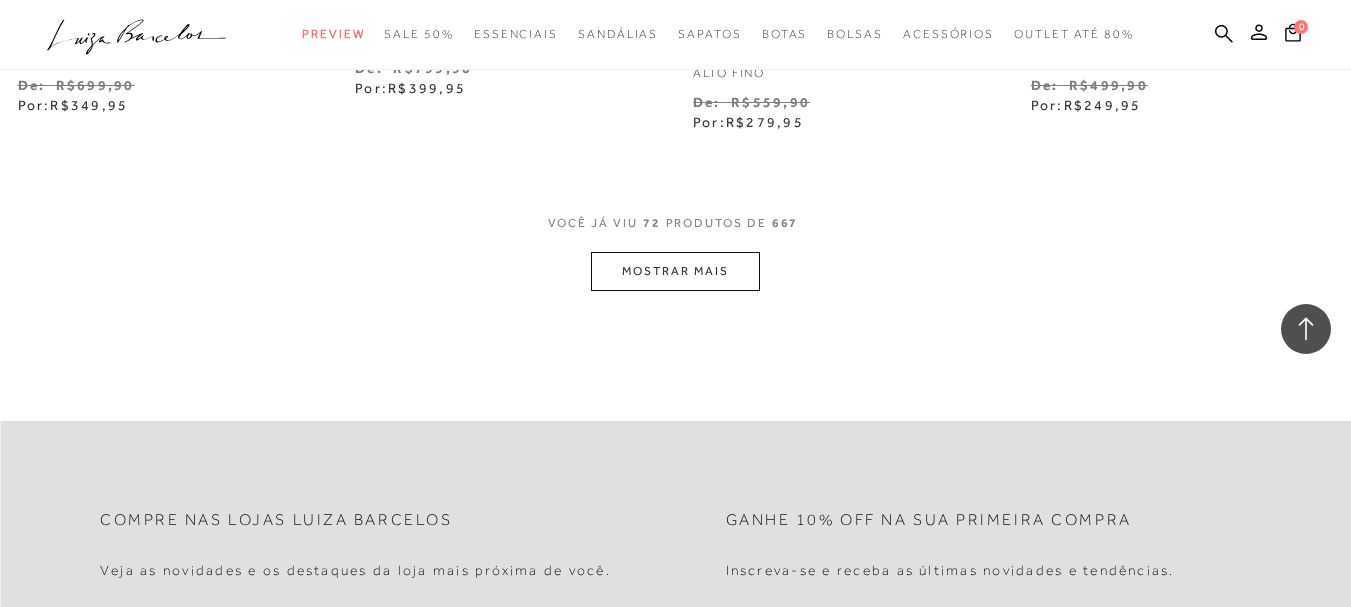 click on "MOSTRAR MAIS" at bounding box center [675, 271] 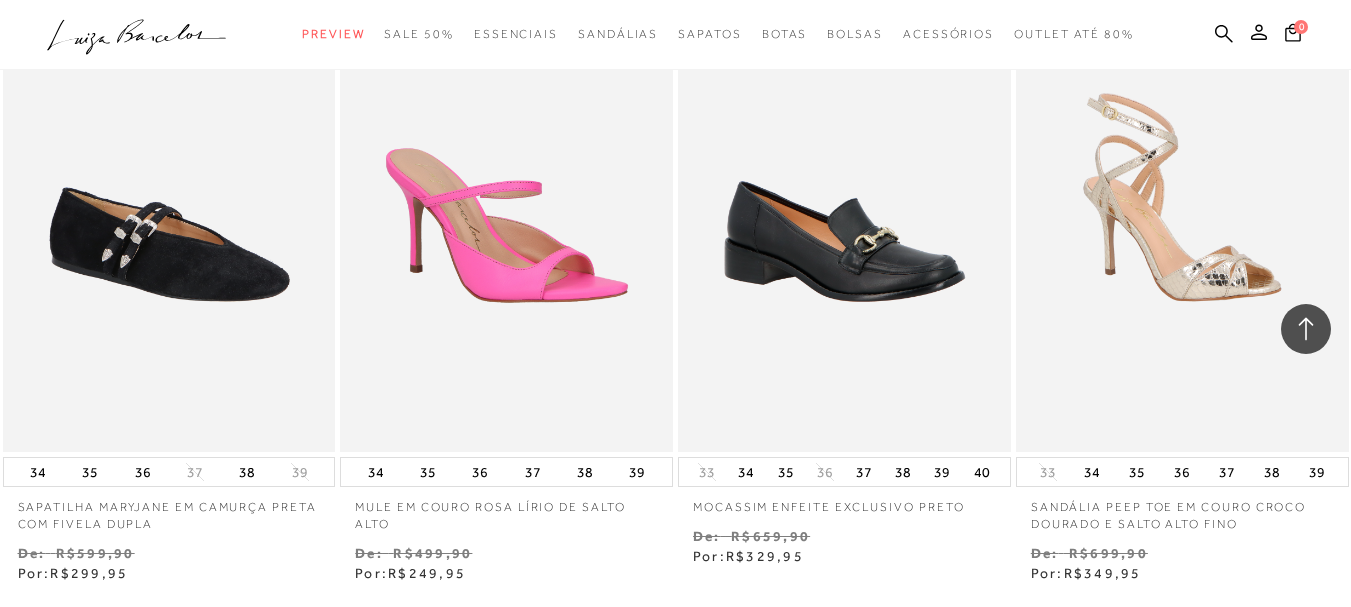 scroll, scrollTop: 13700, scrollLeft: 0, axis: vertical 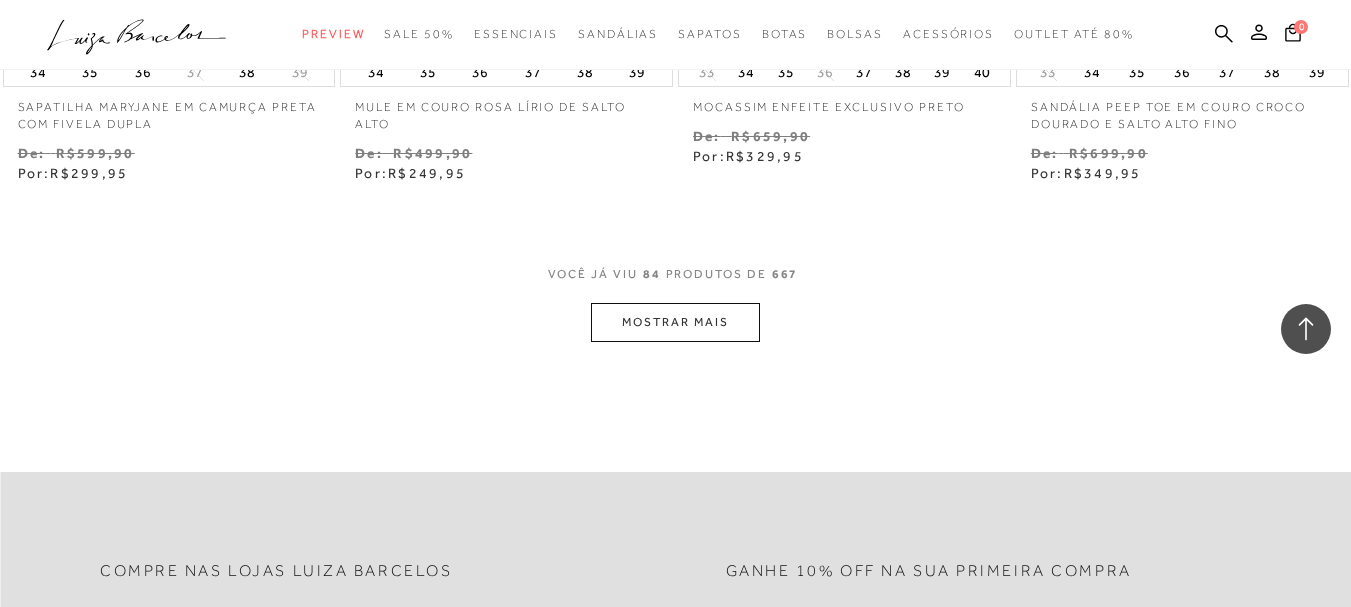click on "MOSTRAR MAIS" at bounding box center (675, 322) 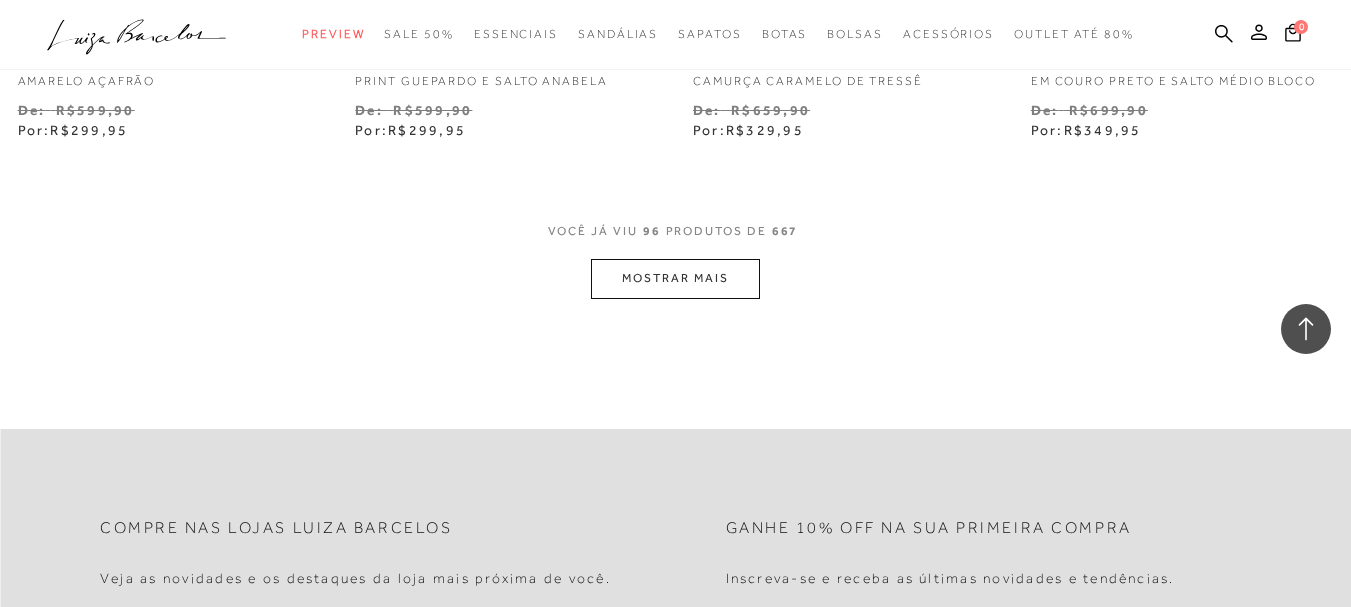 scroll, scrollTop: 15700, scrollLeft: 0, axis: vertical 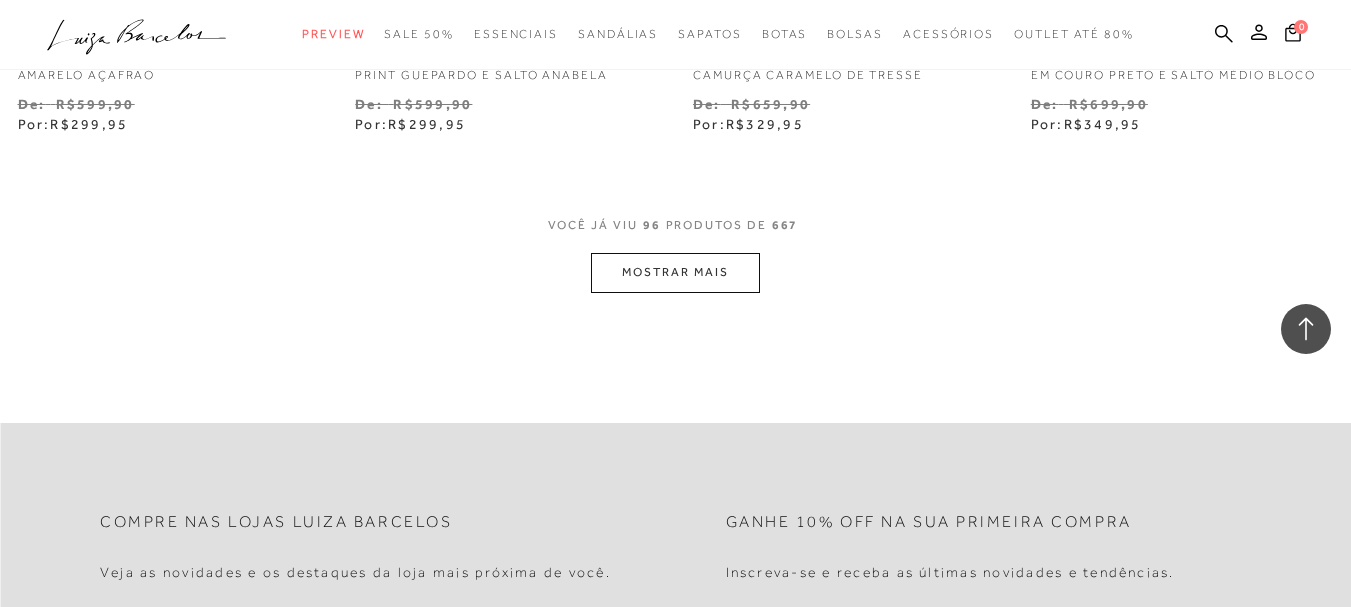 click on "MOSTRAR MAIS" at bounding box center (675, 272) 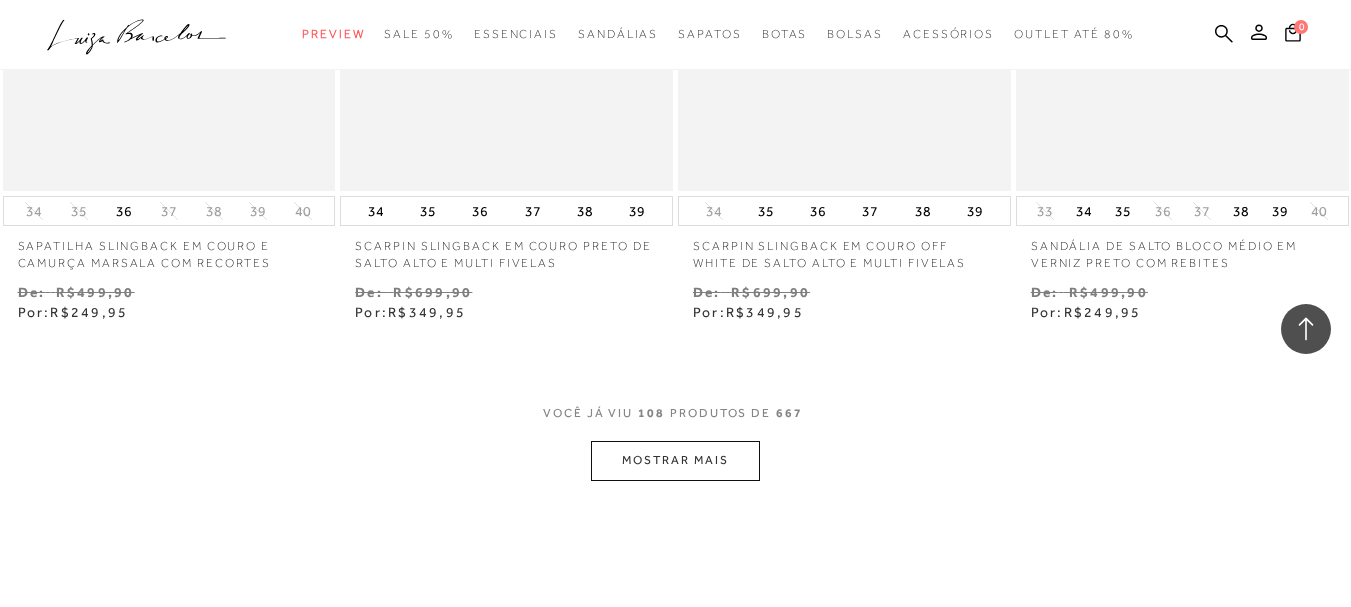 scroll, scrollTop: 17600, scrollLeft: 0, axis: vertical 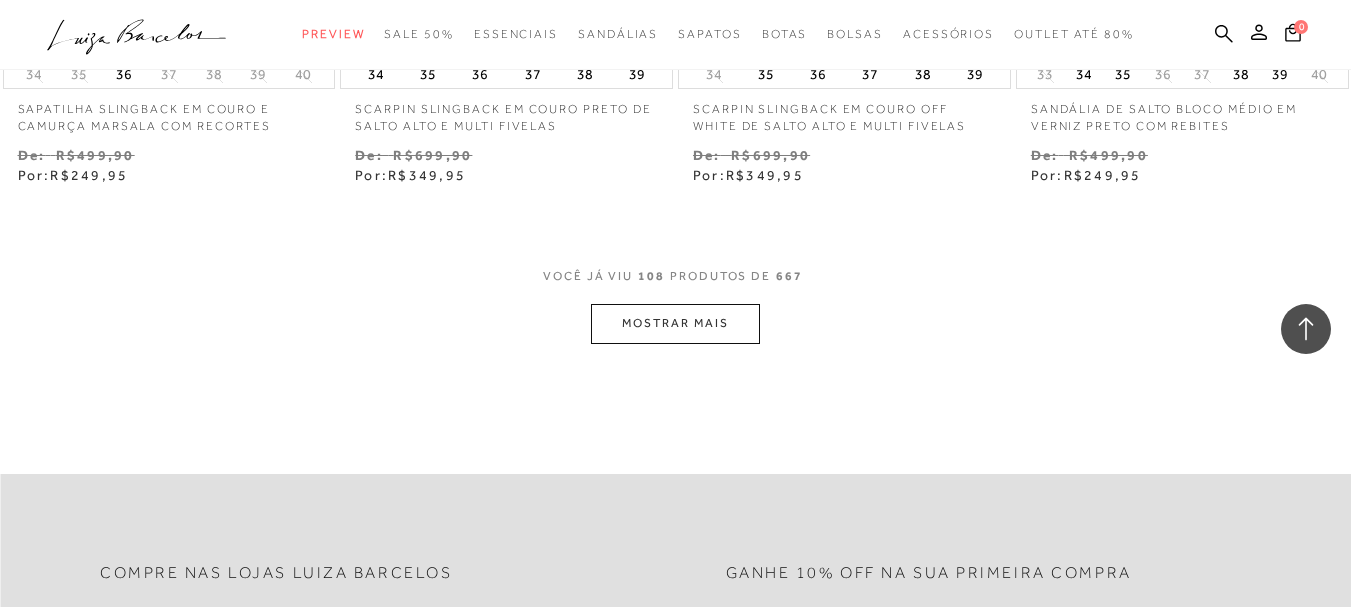 click on "MOSTRAR MAIS" at bounding box center (675, 323) 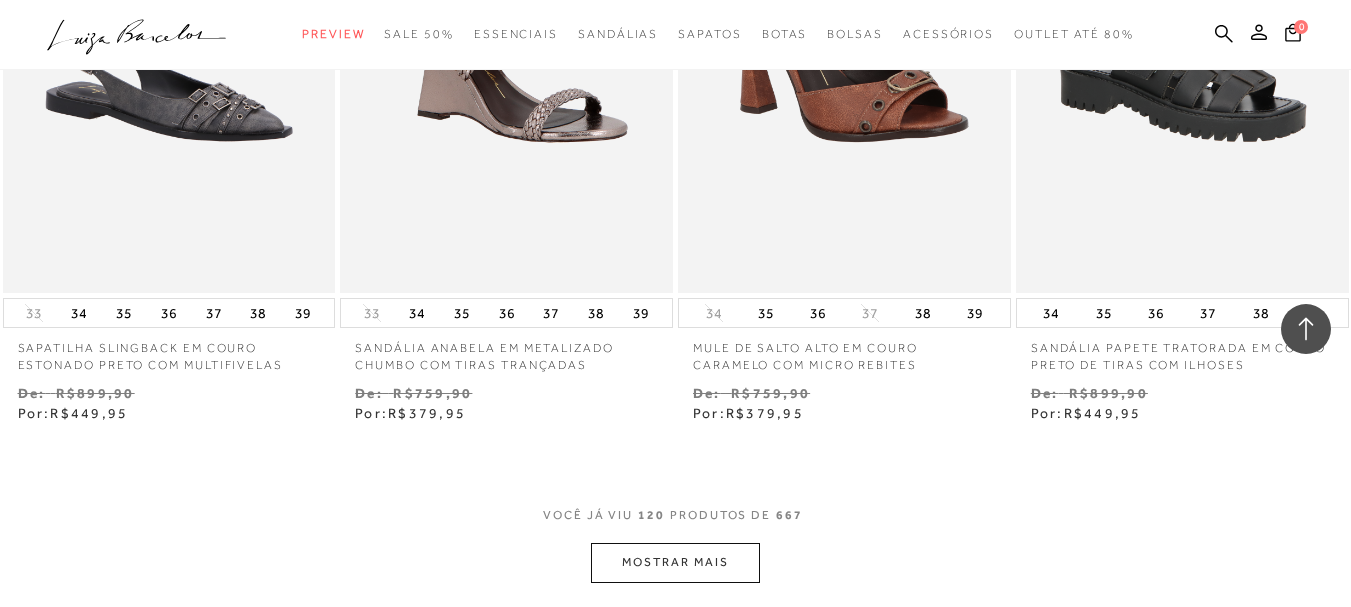 scroll, scrollTop: 19476, scrollLeft: 0, axis: vertical 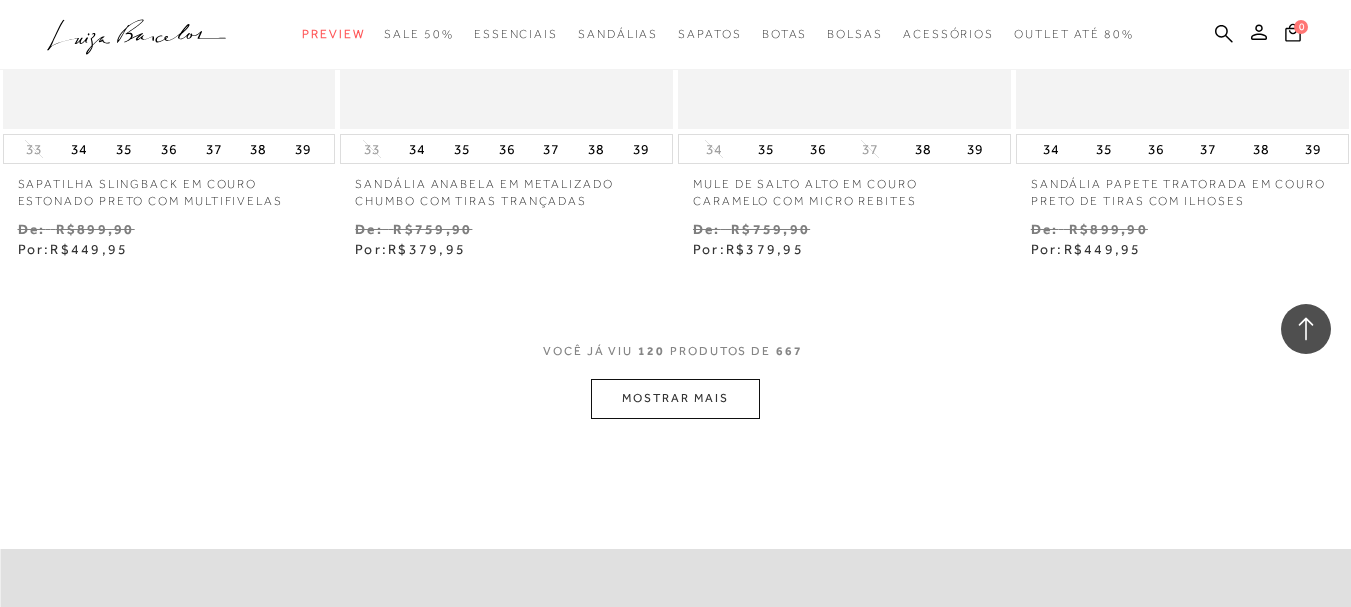 click on "MOSTRAR MAIS" at bounding box center (675, 398) 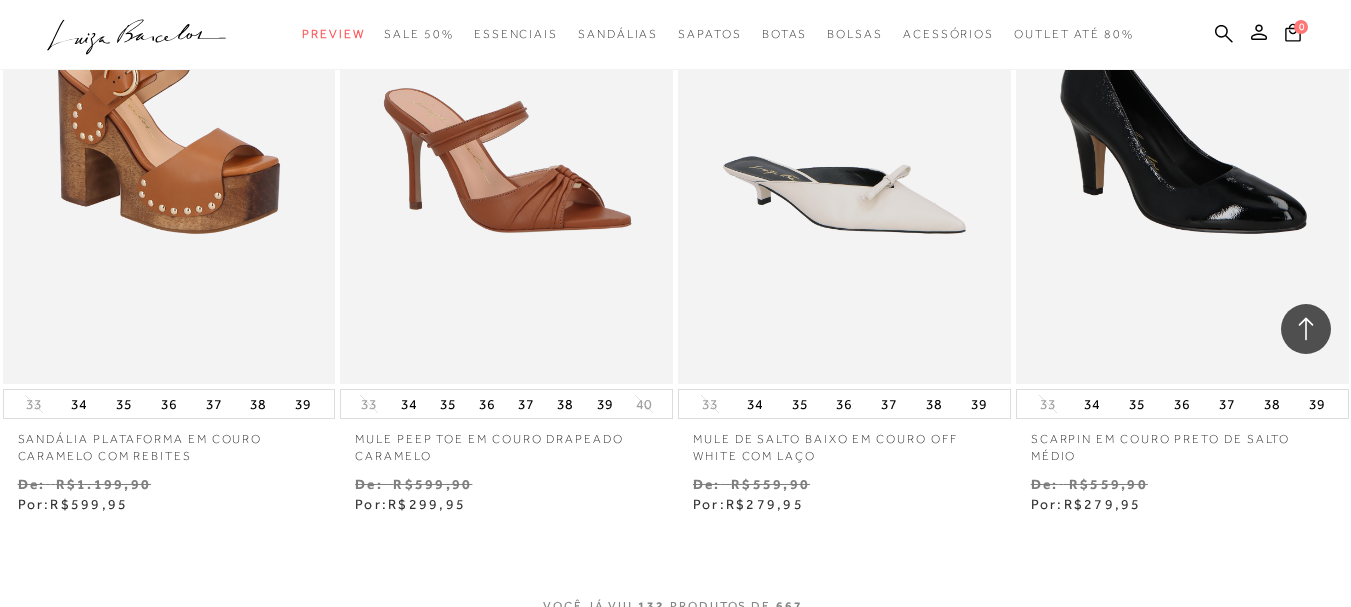 scroll, scrollTop: 21376, scrollLeft: 0, axis: vertical 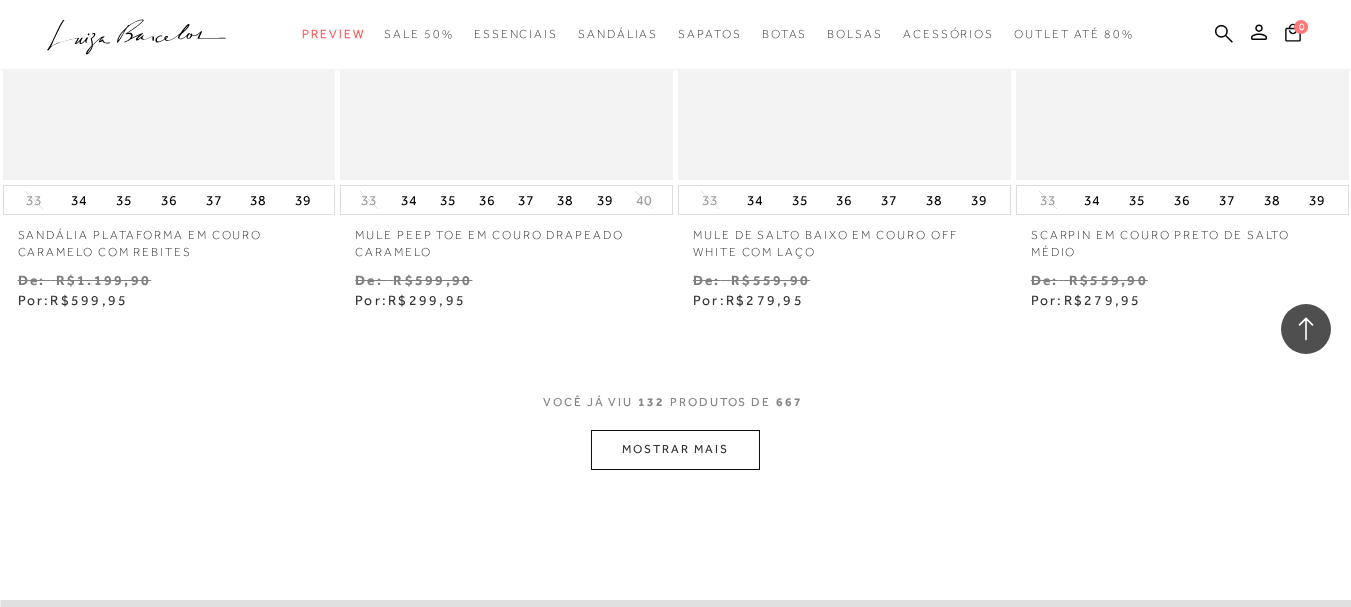 click on "MOSTRAR MAIS" at bounding box center [675, 449] 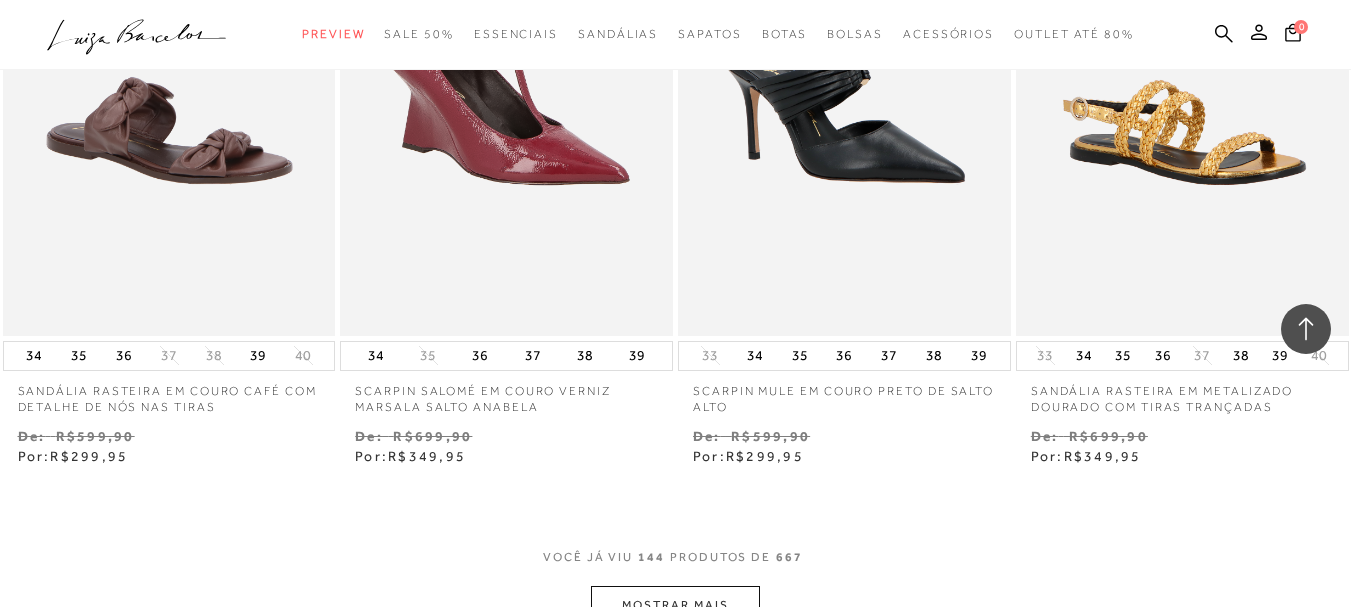 scroll, scrollTop: 23476, scrollLeft: 0, axis: vertical 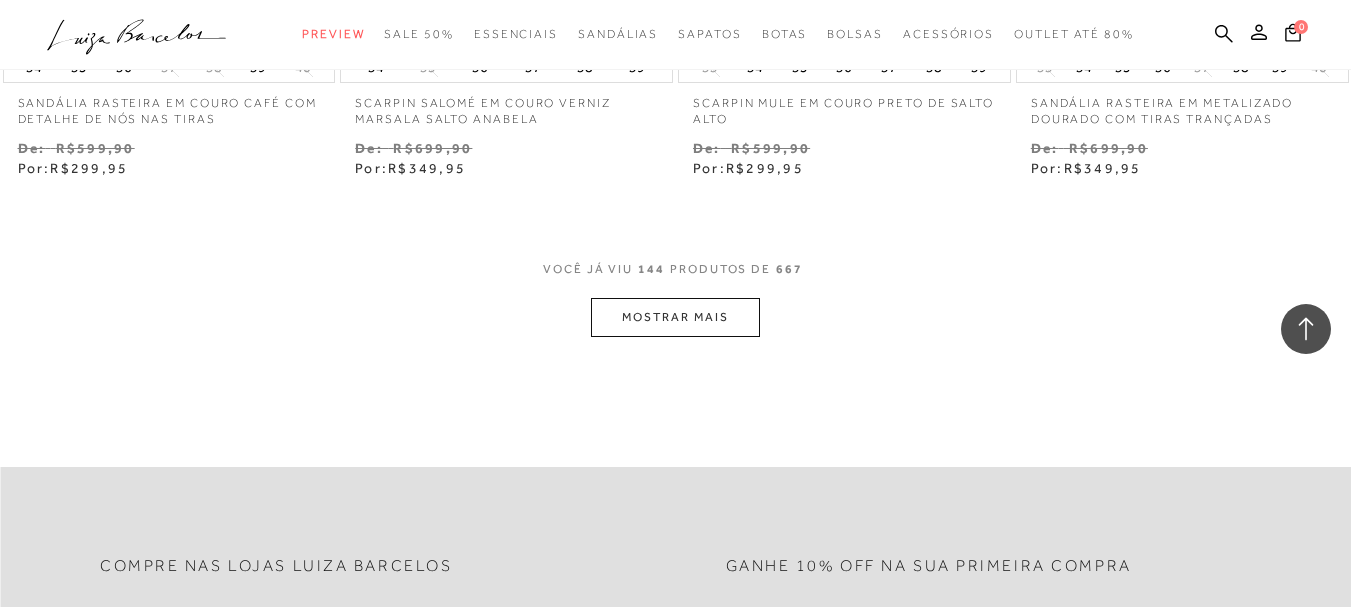 click on "Resultados da pesquisa
SALE 50%
Resultados: 133 - 144 (de 667)
Opções de exibição
667
resultados encontrados
Ordenar Padrão Lançamentos 1" at bounding box center [675, -11529] 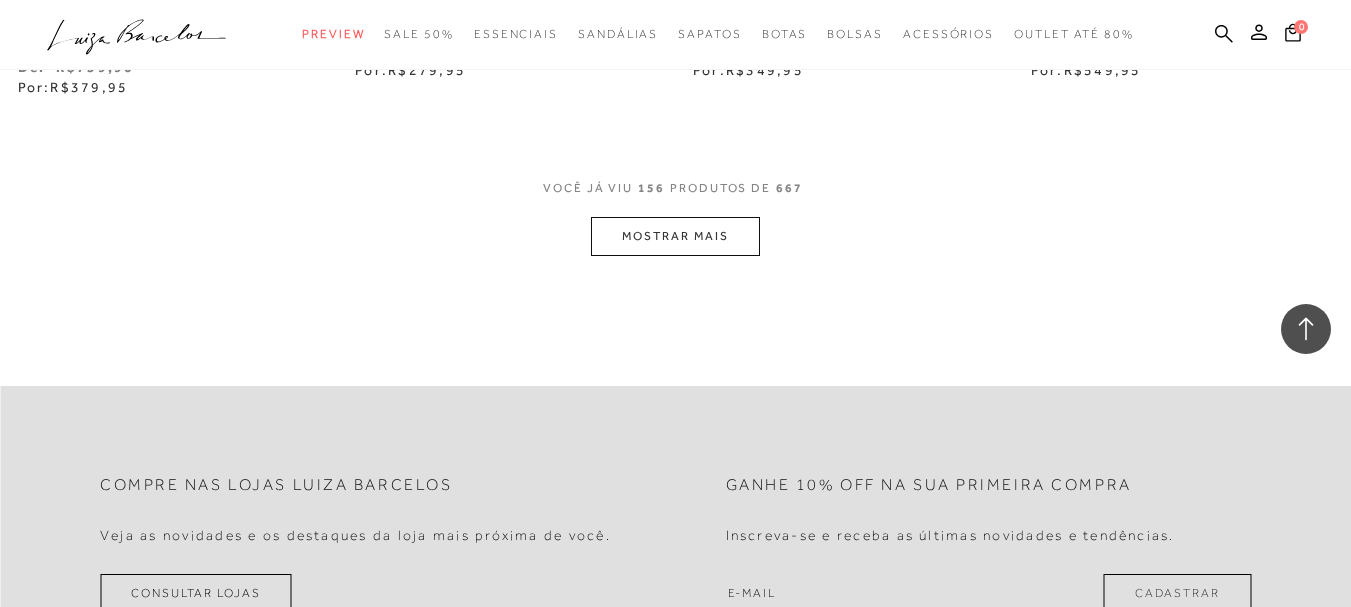 scroll, scrollTop: 25551, scrollLeft: 0, axis: vertical 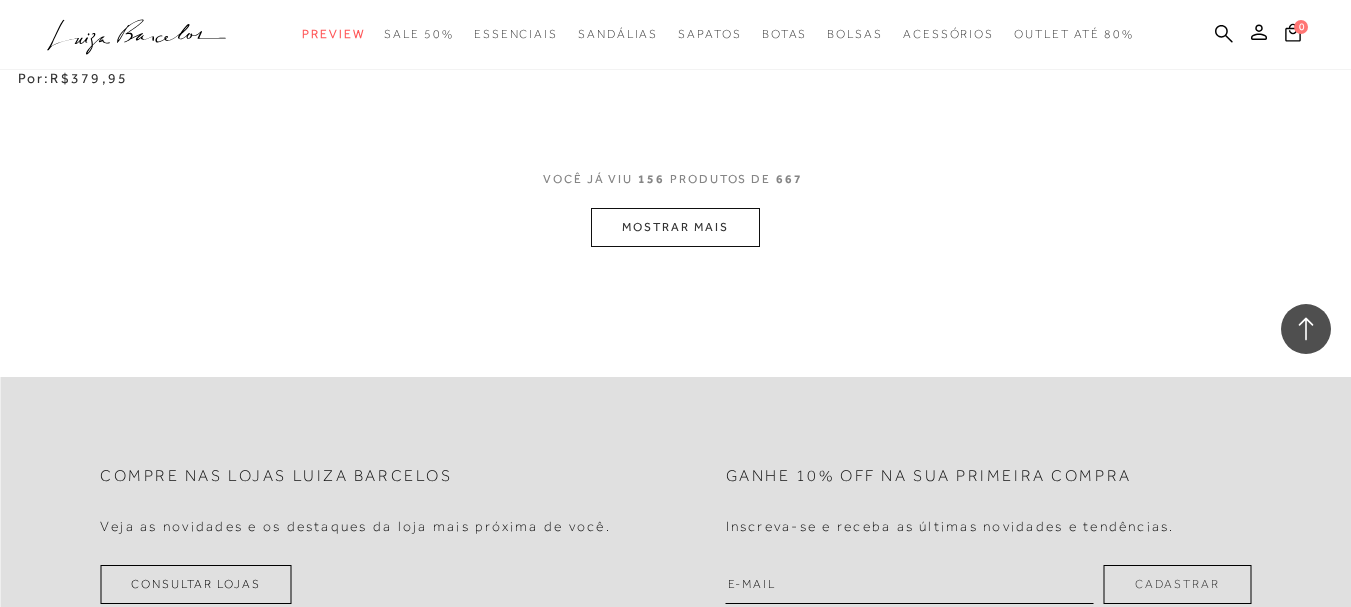 click on "MOSTRAR MAIS" at bounding box center (675, 227) 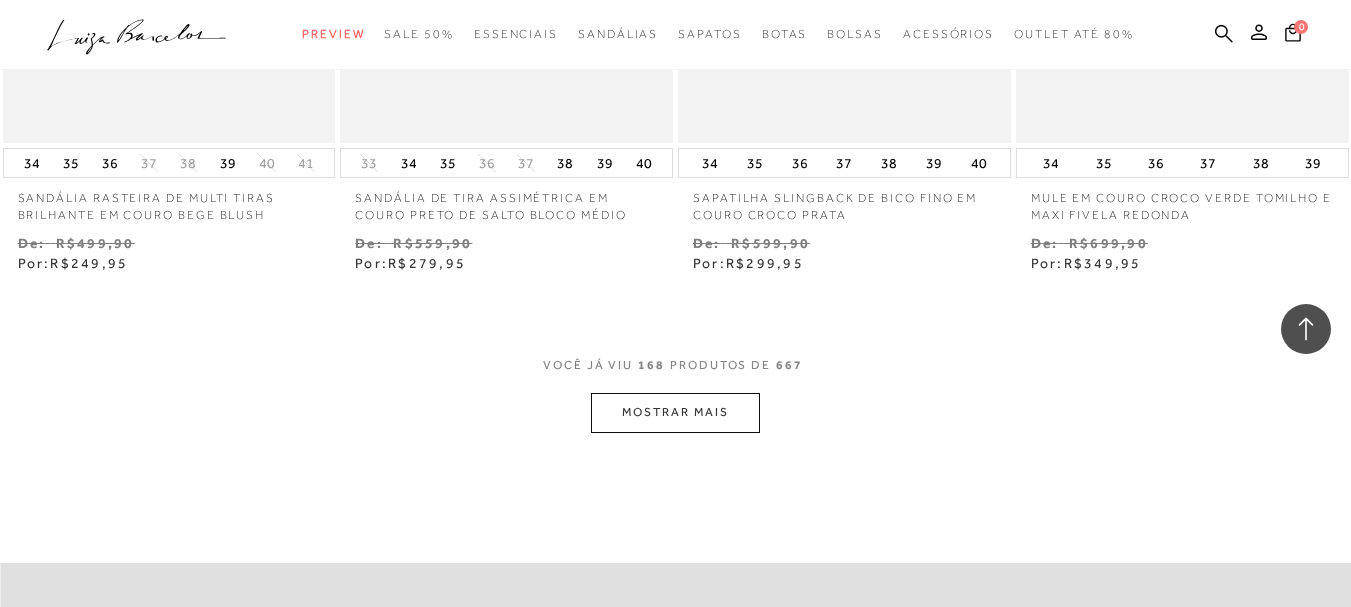 scroll, scrollTop: 27351, scrollLeft: 0, axis: vertical 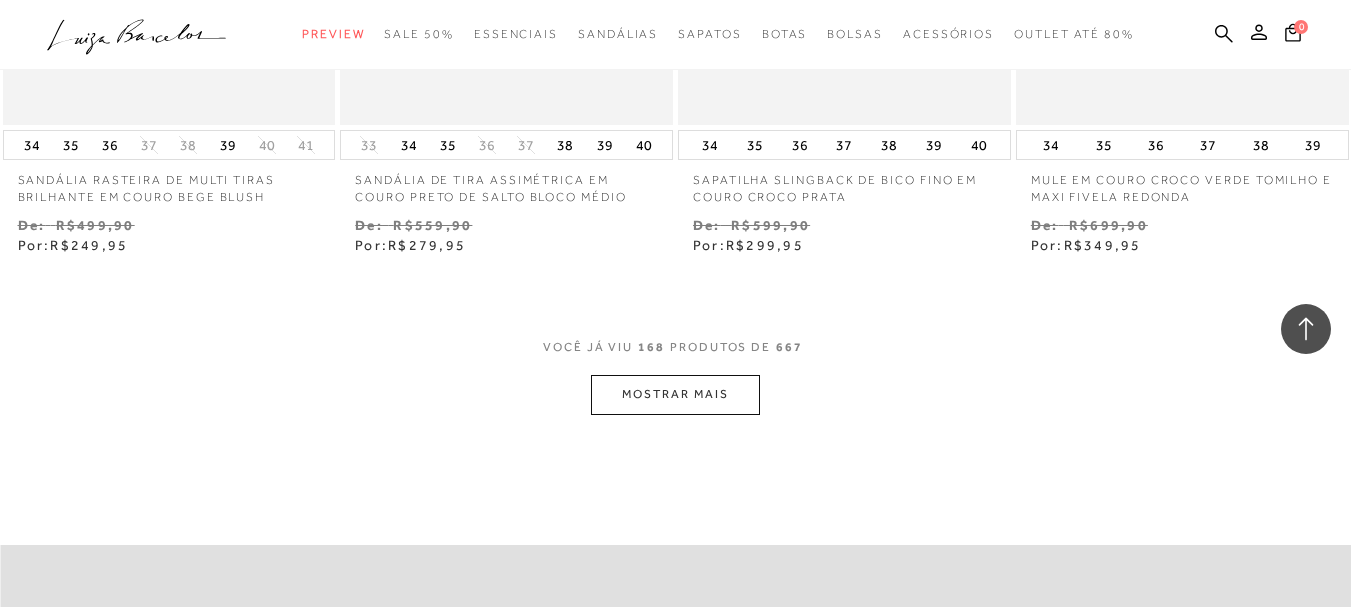 click on "MOSTRAR MAIS" at bounding box center (675, 394) 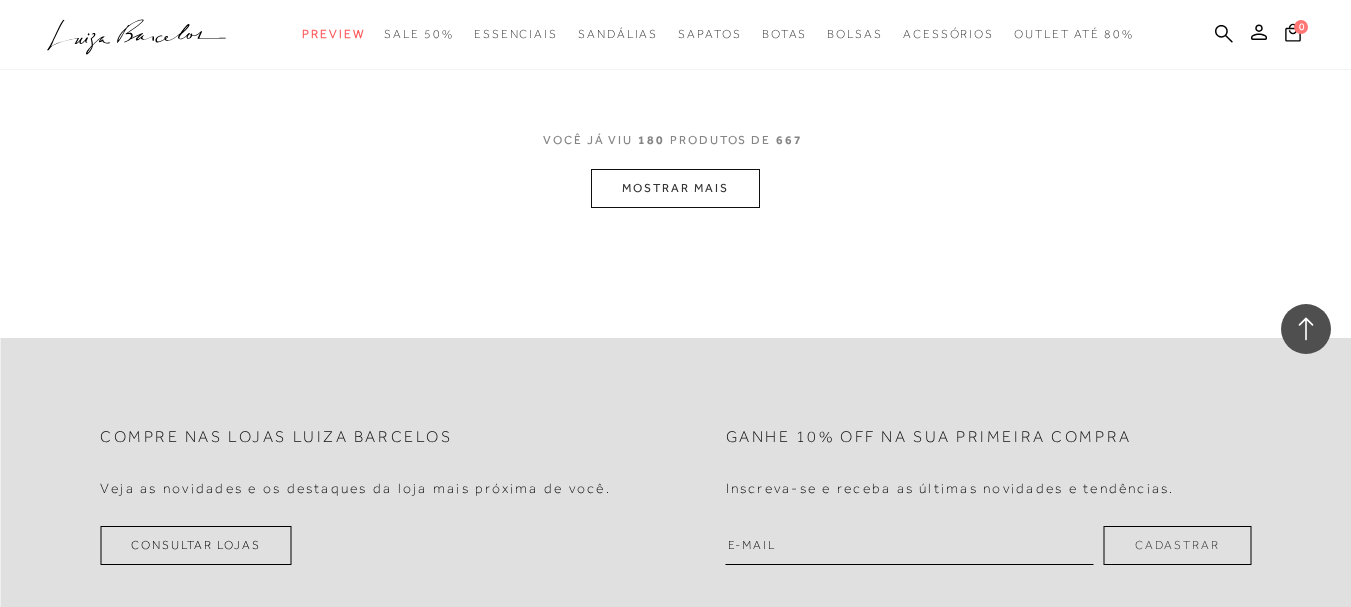 scroll, scrollTop: 29526, scrollLeft: 0, axis: vertical 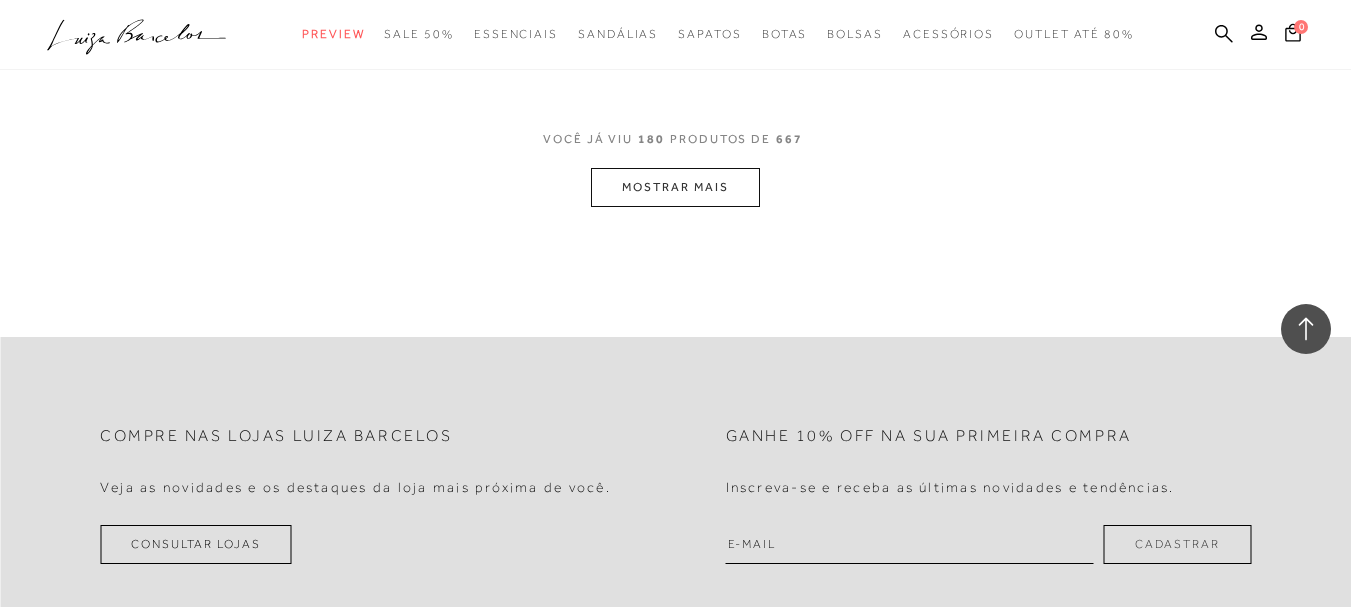 click on "MOSTRAR MAIS" at bounding box center (675, 187) 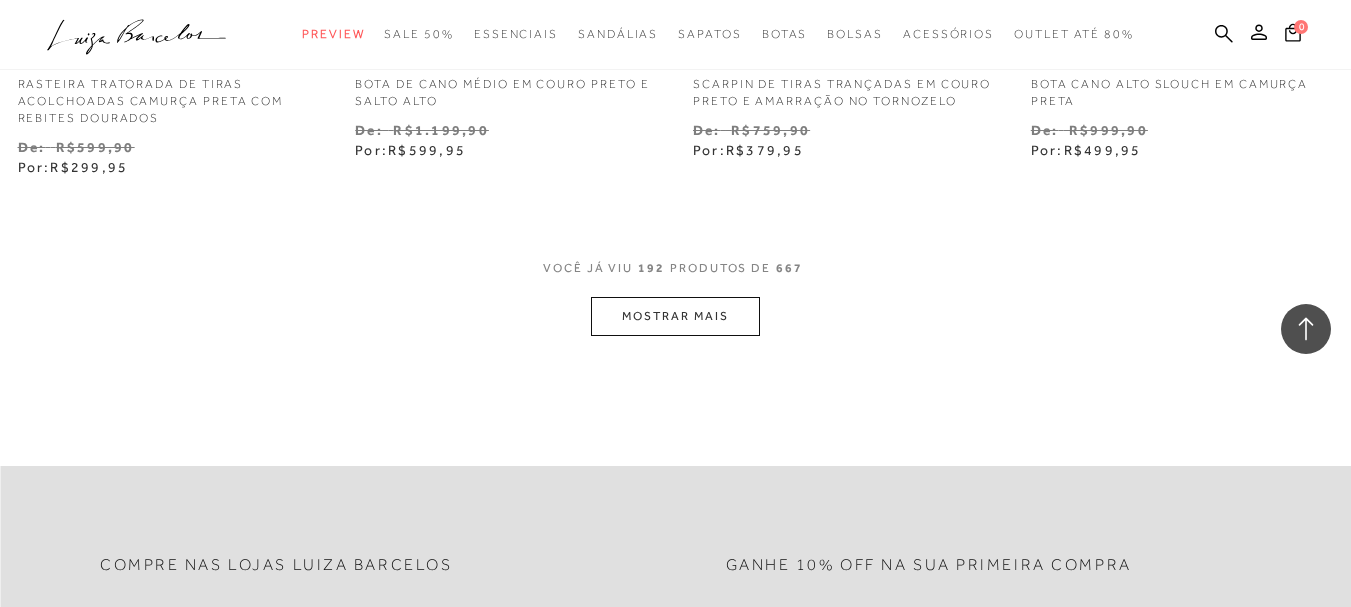 scroll, scrollTop: 31426, scrollLeft: 0, axis: vertical 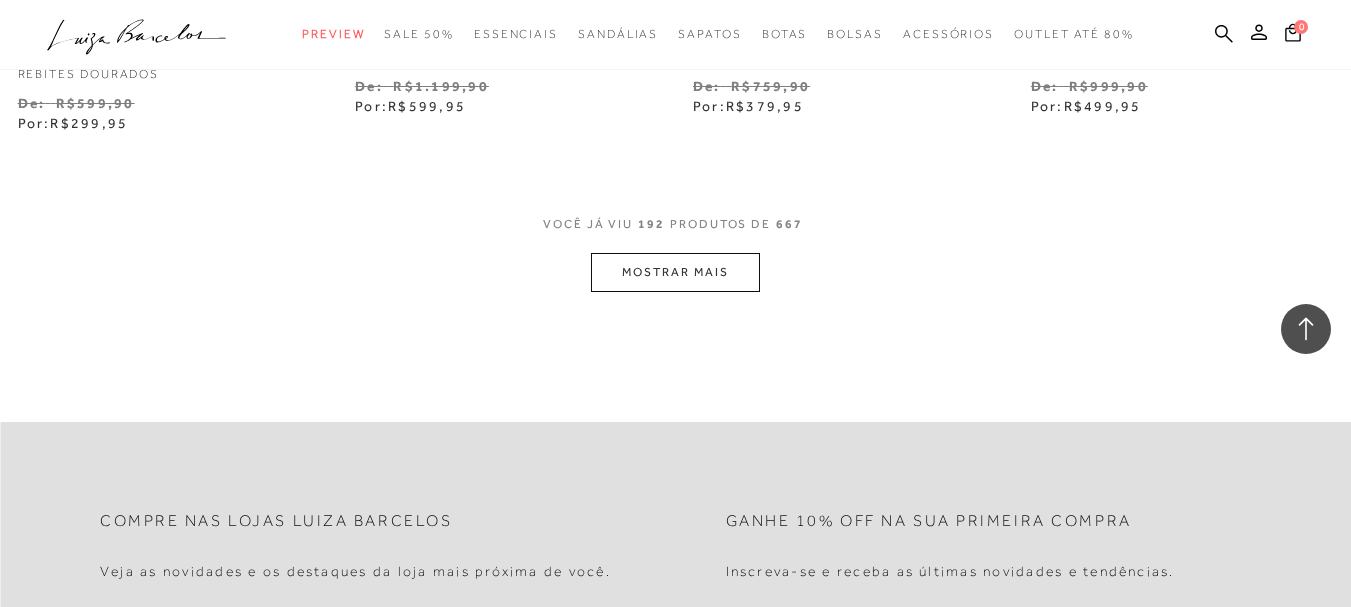 click on "MOSTRAR MAIS" at bounding box center [675, 272] 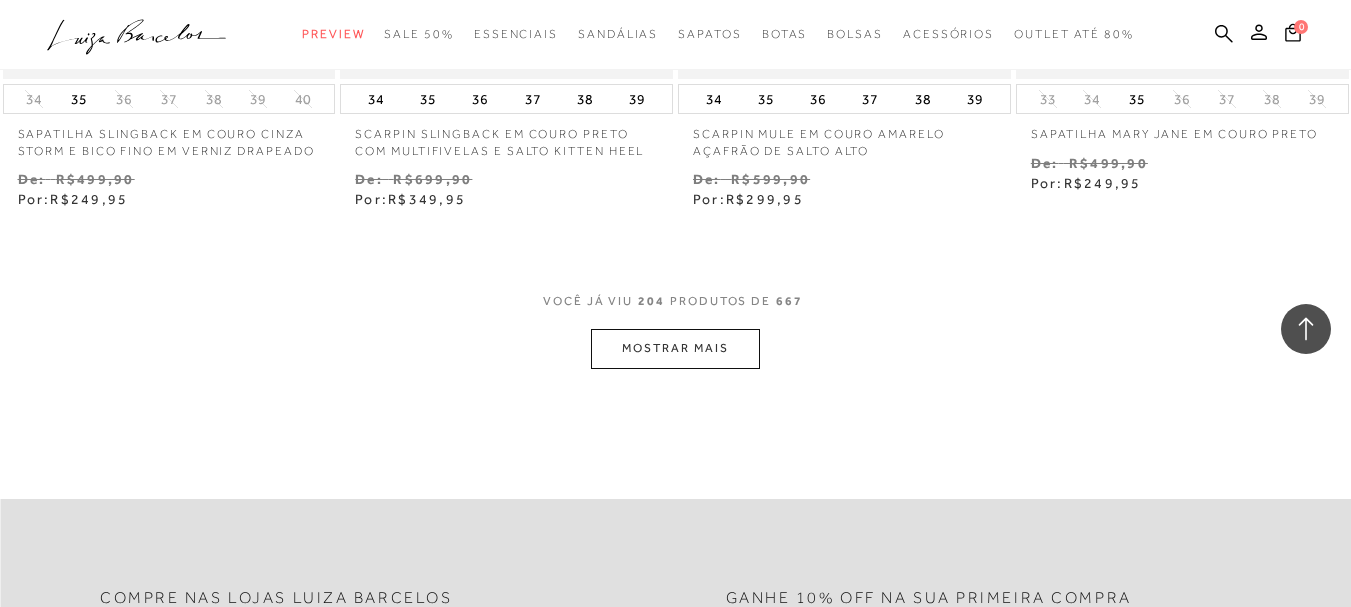scroll, scrollTop: 33326, scrollLeft: 0, axis: vertical 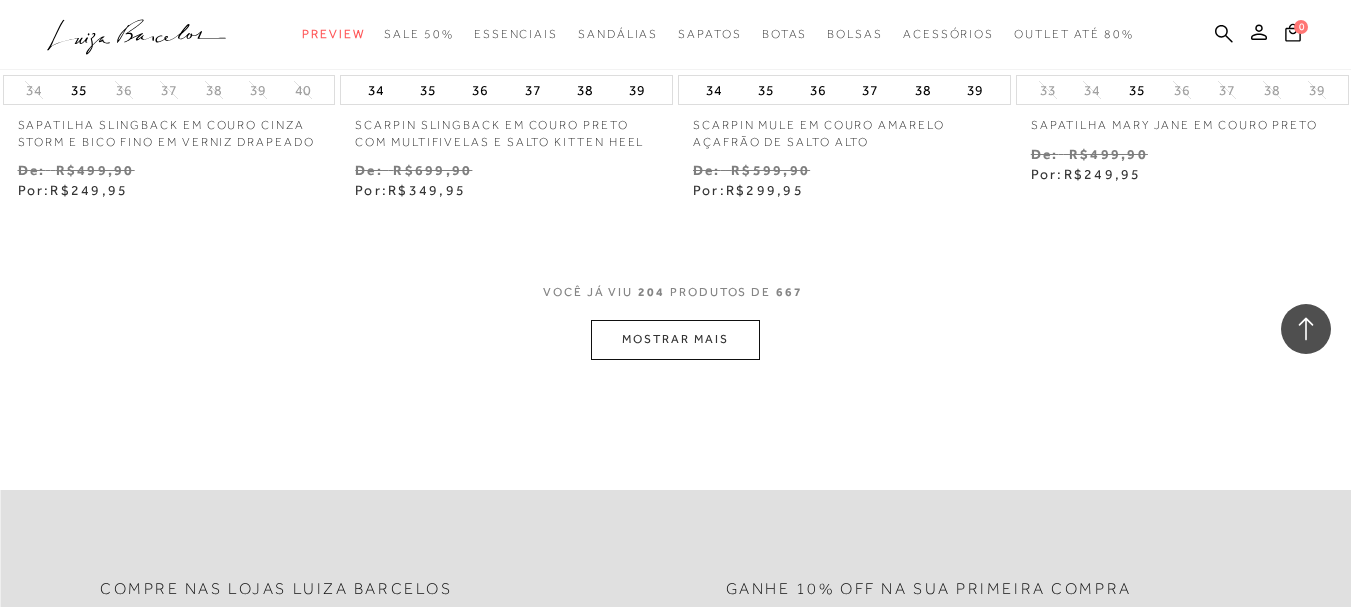 click on "MOSTRAR MAIS" at bounding box center [675, 339] 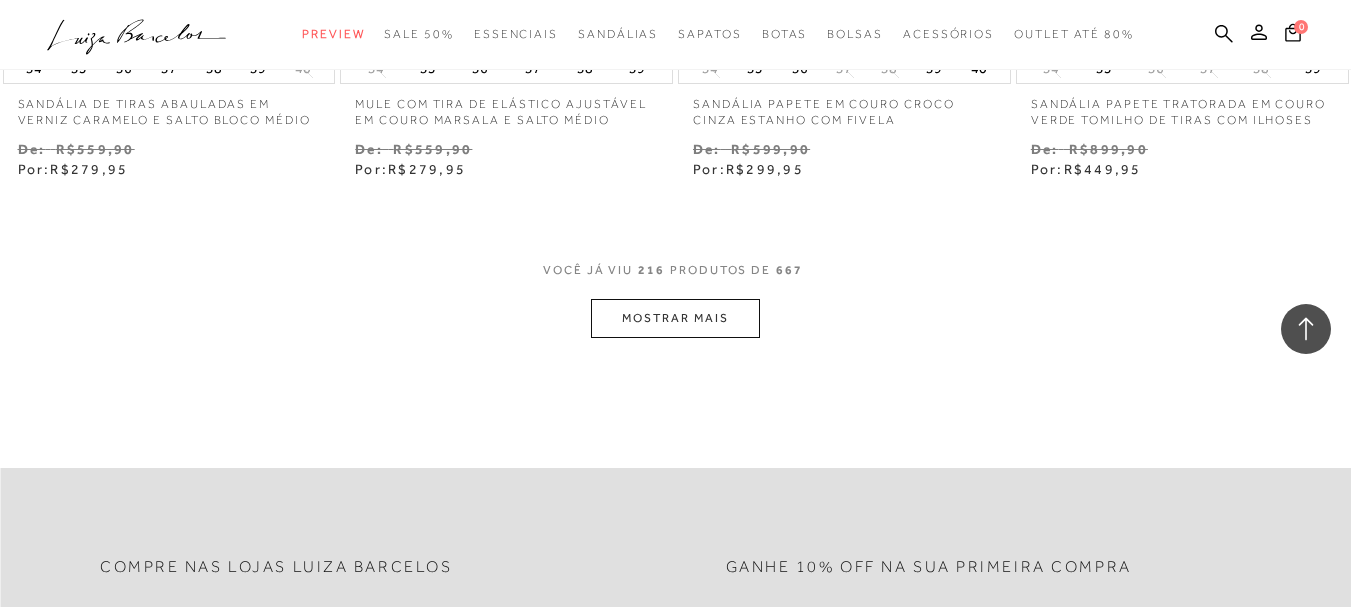 scroll, scrollTop: 35326, scrollLeft: 0, axis: vertical 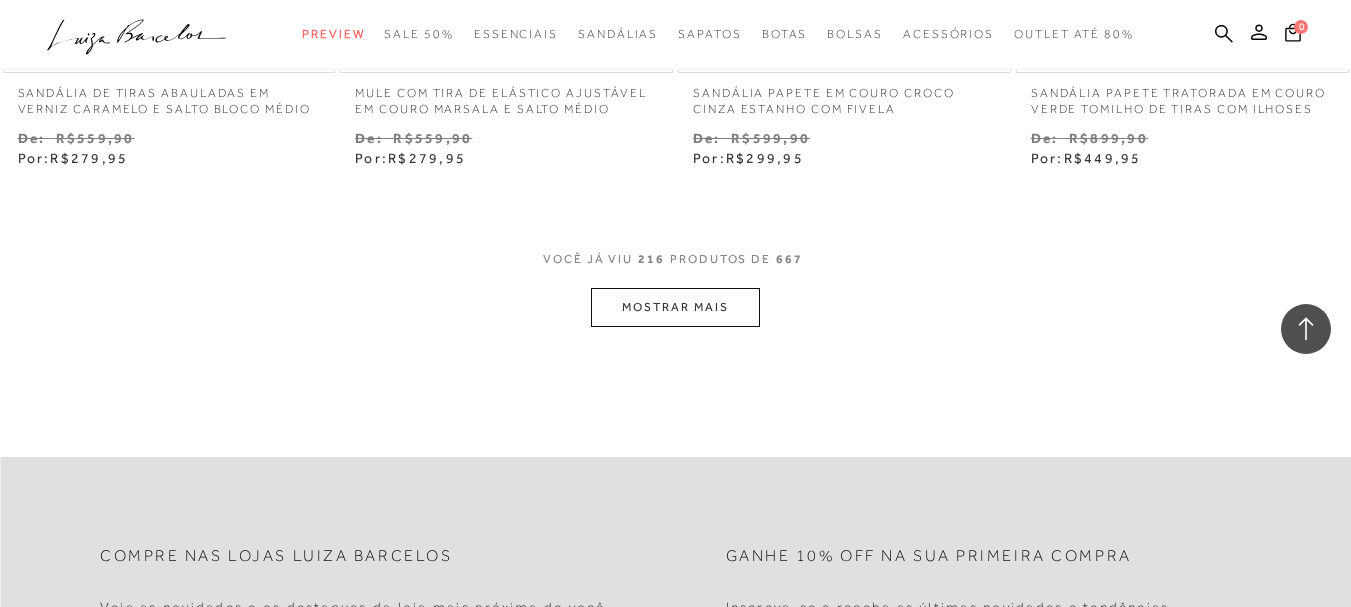 click on "MOSTRAR MAIS" at bounding box center [675, 307] 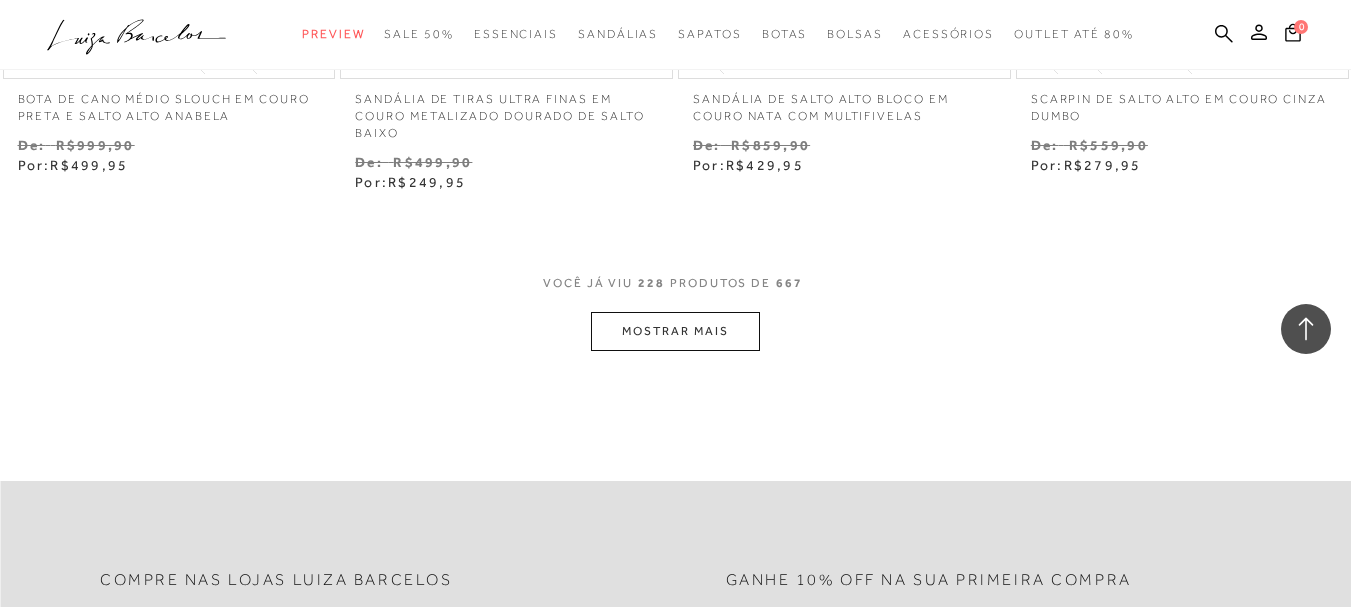 scroll, scrollTop: 37326, scrollLeft: 0, axis: vertical 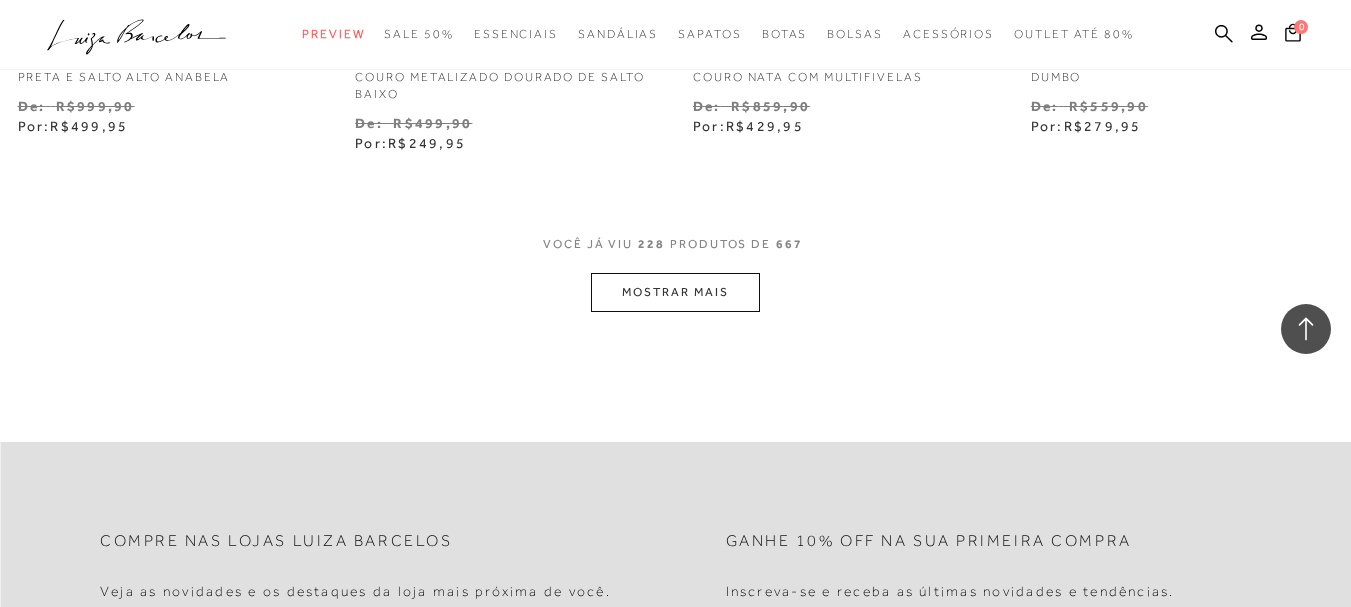 click on "PRODUTOS DE" at bounding box center (720, 244) 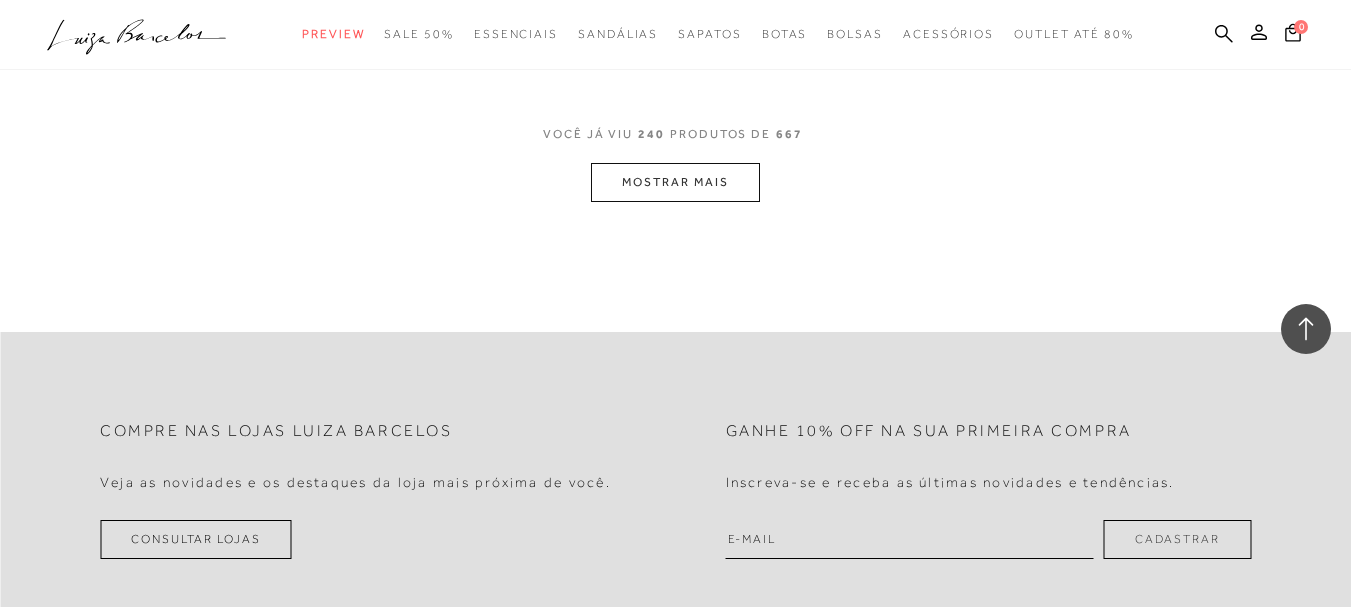 scroll, scrollTop: 39426, scrollLeft: 0, axis: vertical 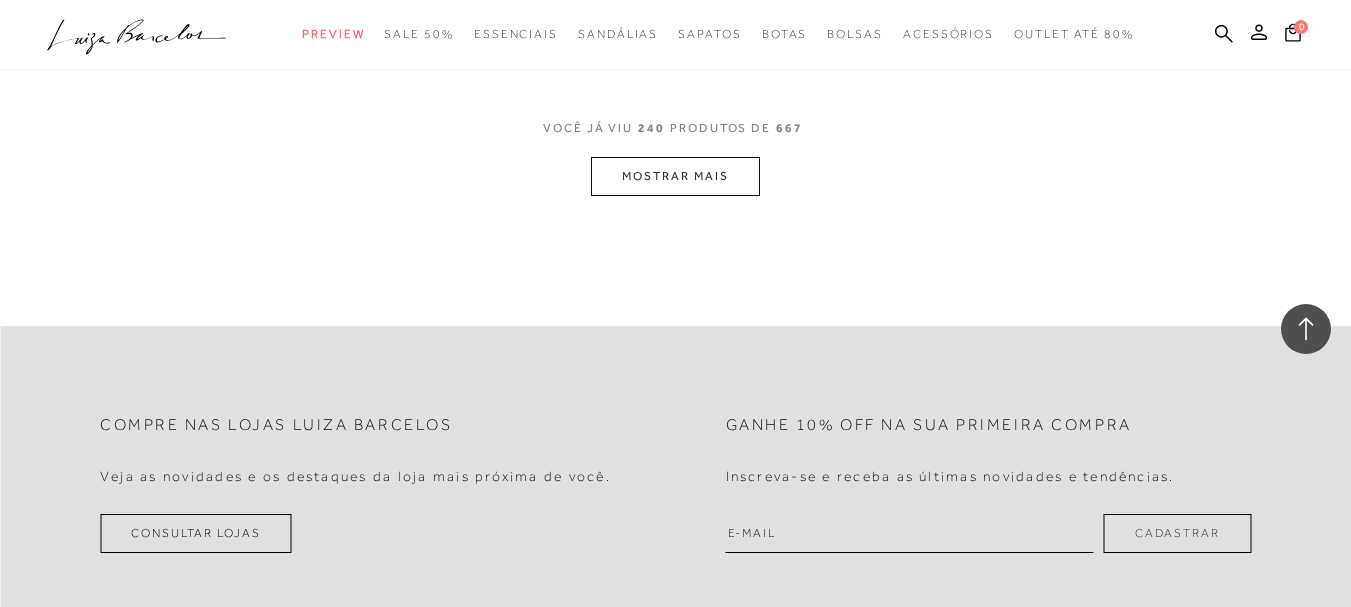 click on "MOSTRAR MAIS" at bounding box center [675, 176] 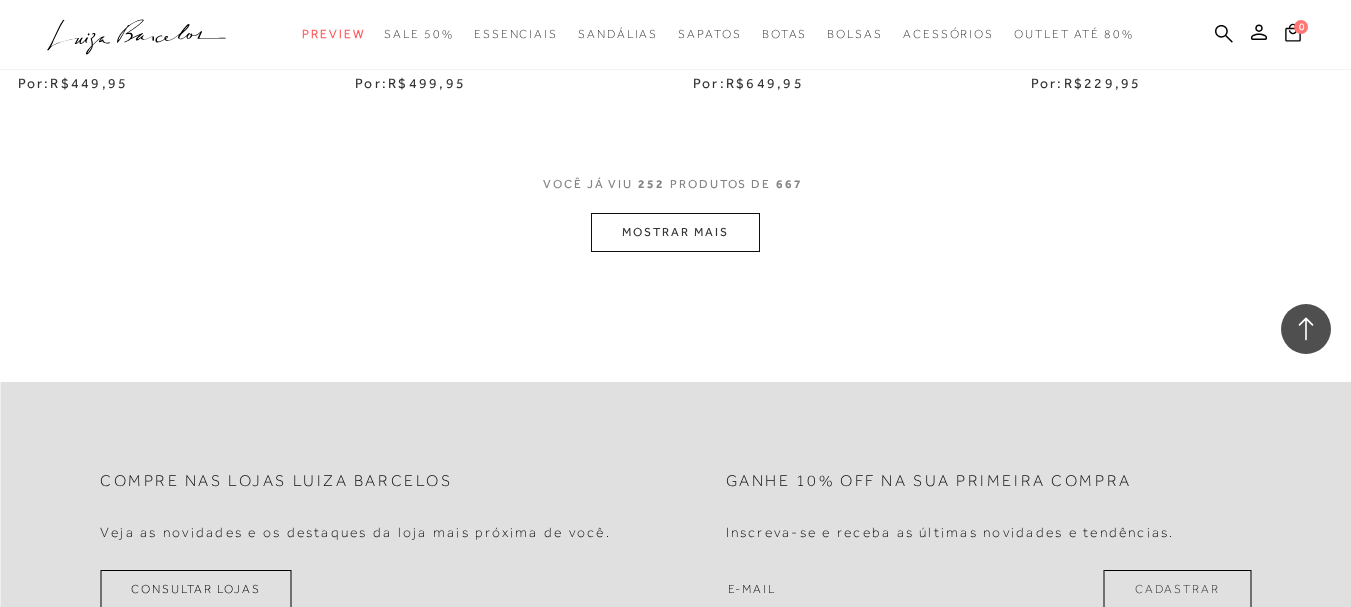 scroll, scrollTop: 41326, scrollLeft: 0, axis: vertical 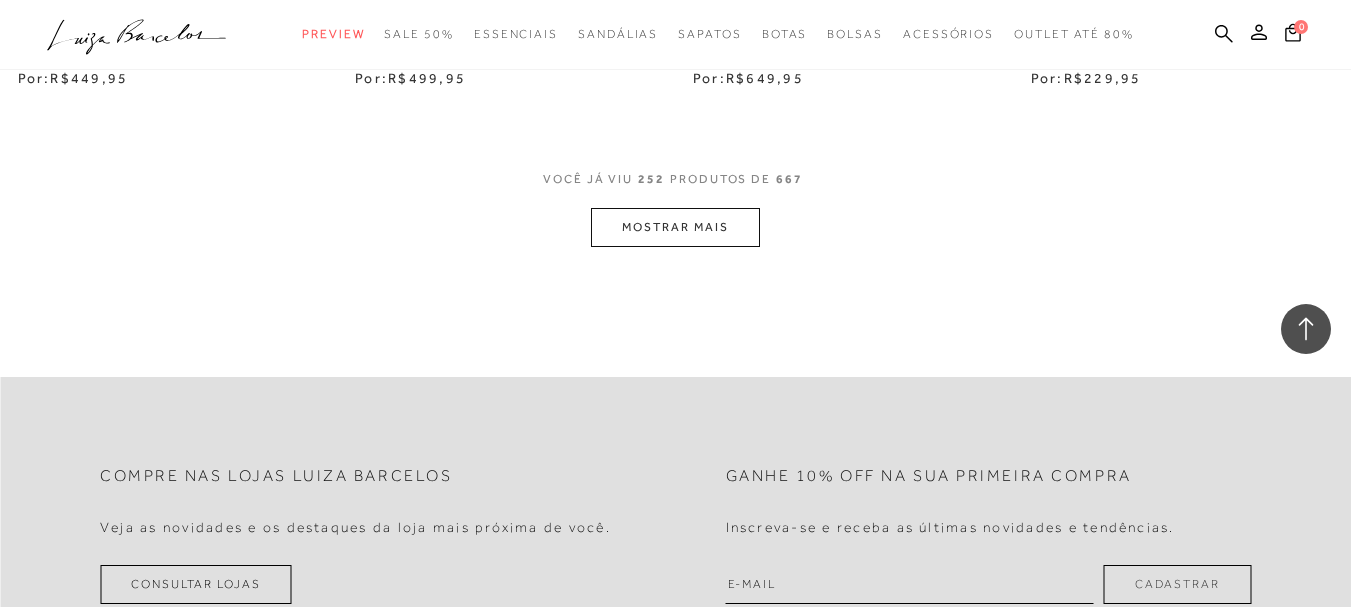 click on "MOSTRAR MAIS" at bounding box center [675, 227] 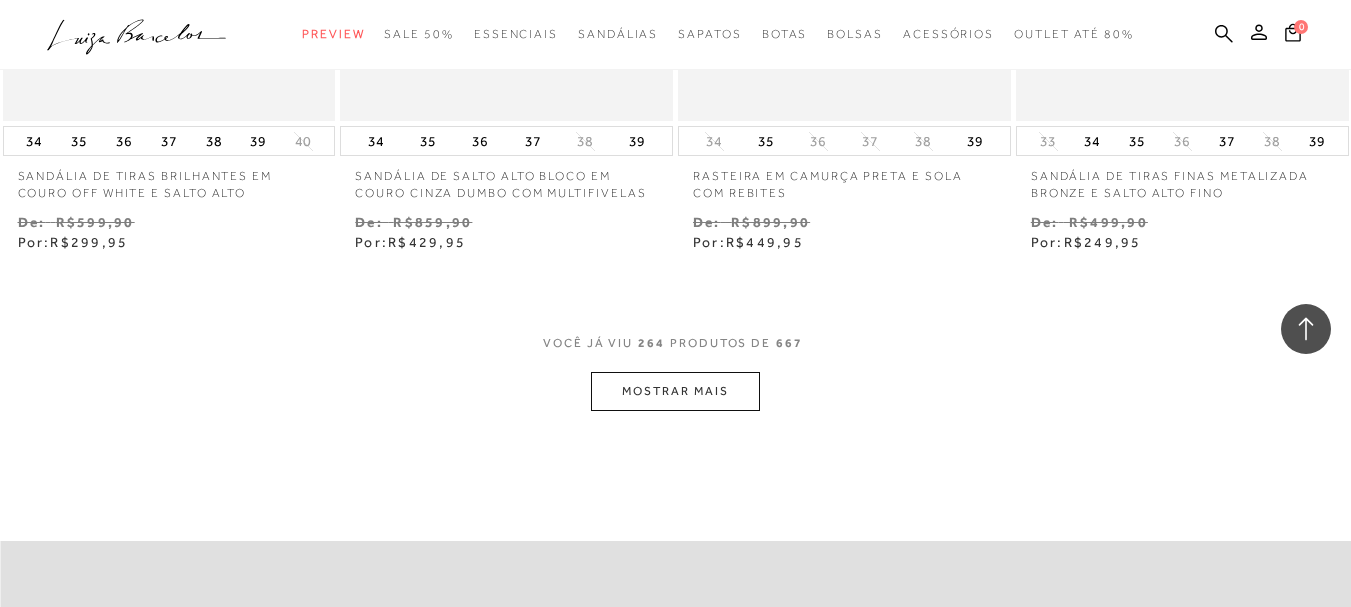 scroll, scrollTop: 43126, scrollLeft: 0, axis: vertical 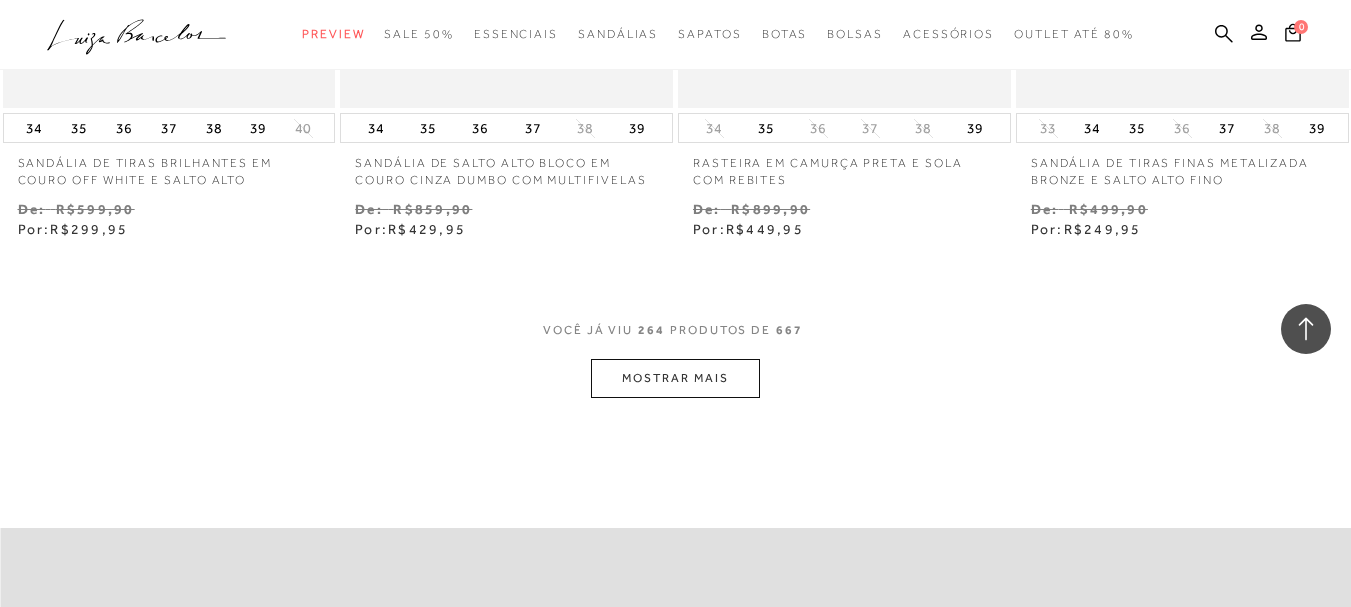 click on "MOSTRAR MAIS" at bounding box center [675, 378] 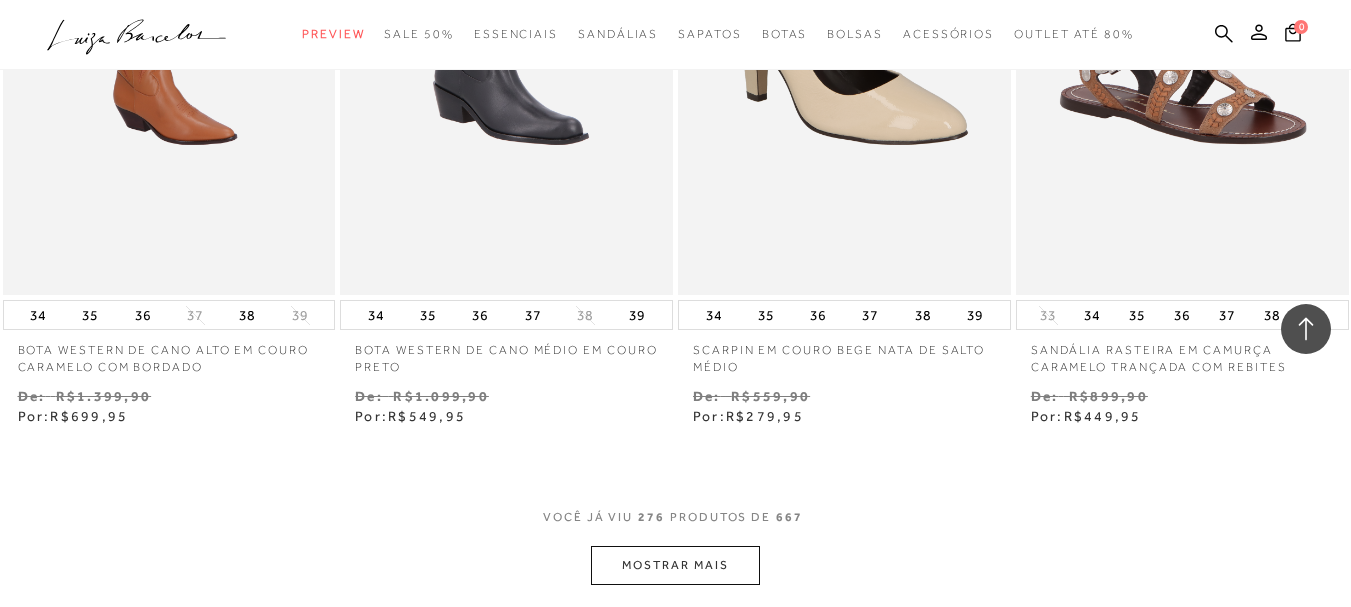 scroll, scrollTop: 44926, scrollLeft: 0, axis: vertical 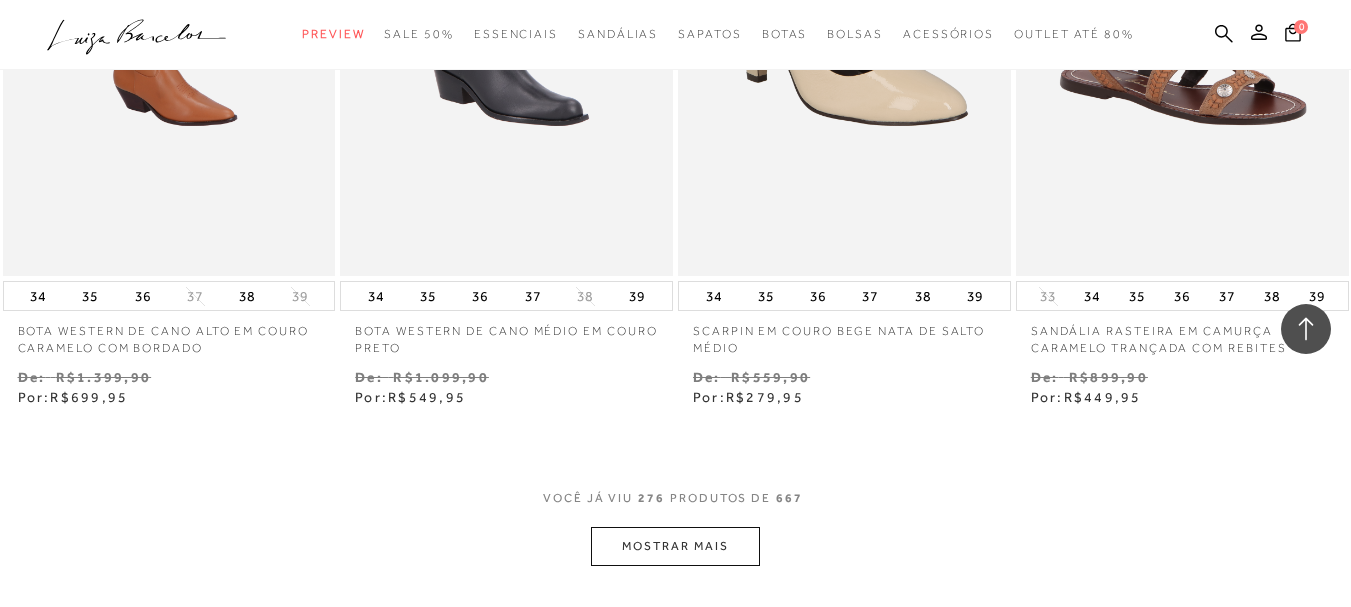 click on "MOSTRAR MAIS" at bounding box center [675, 546] 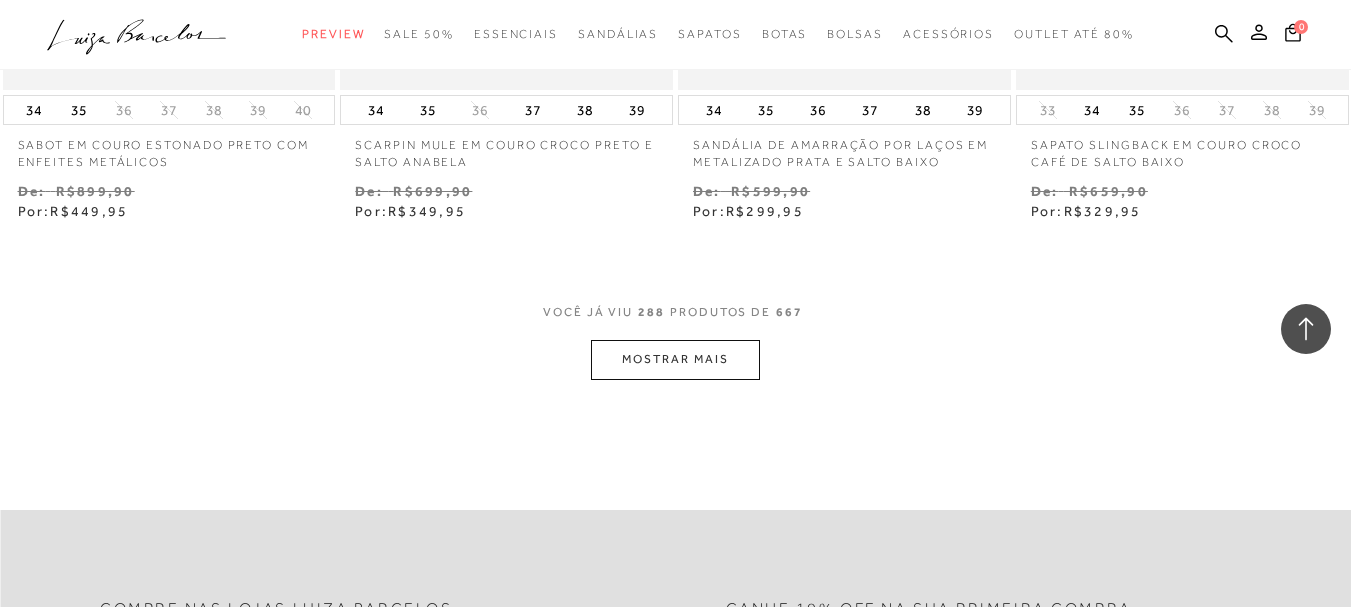 scroll, scrollTop: 47126, scrollLeft: 0, axis: vertical 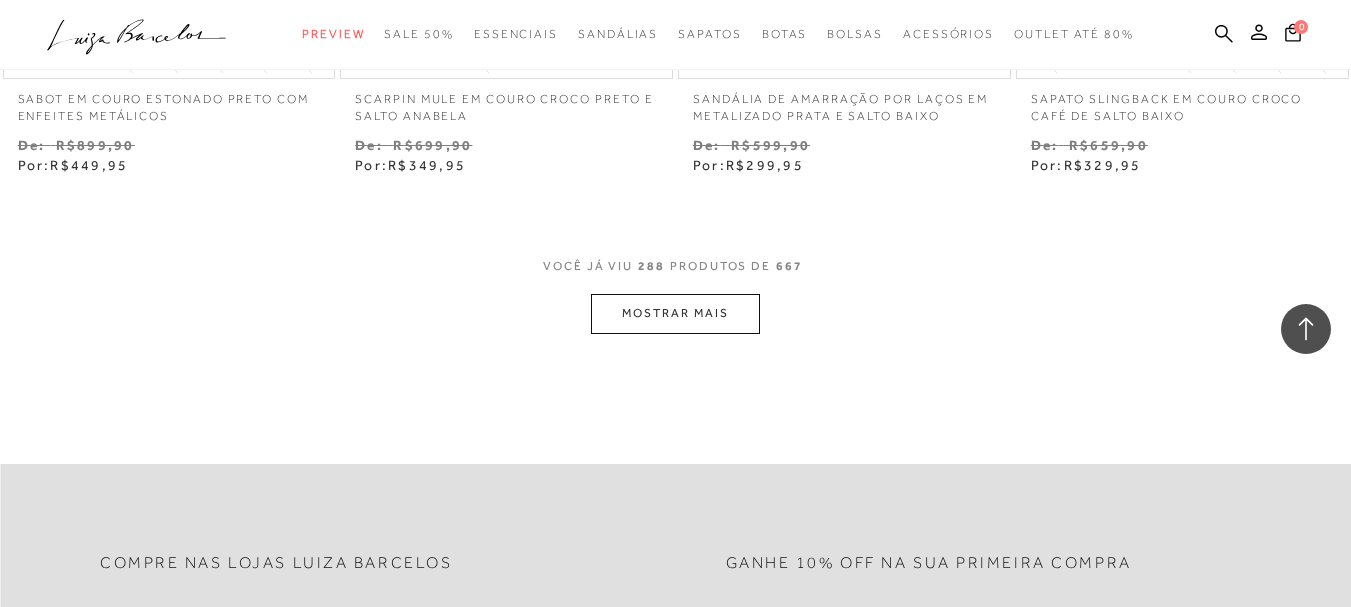 click on "MOSTRAR MAIS" at bounding box center (675, 313) 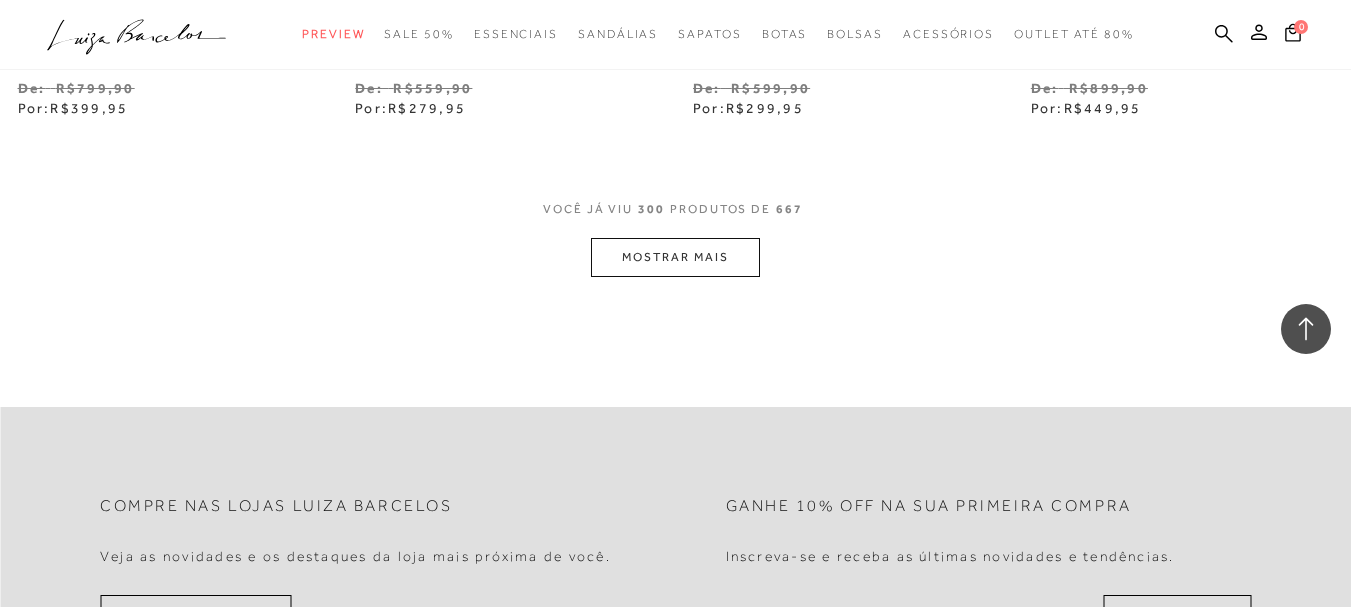 scroll, scrollTop: 49177, scrollLeft: 0, axis: vertical 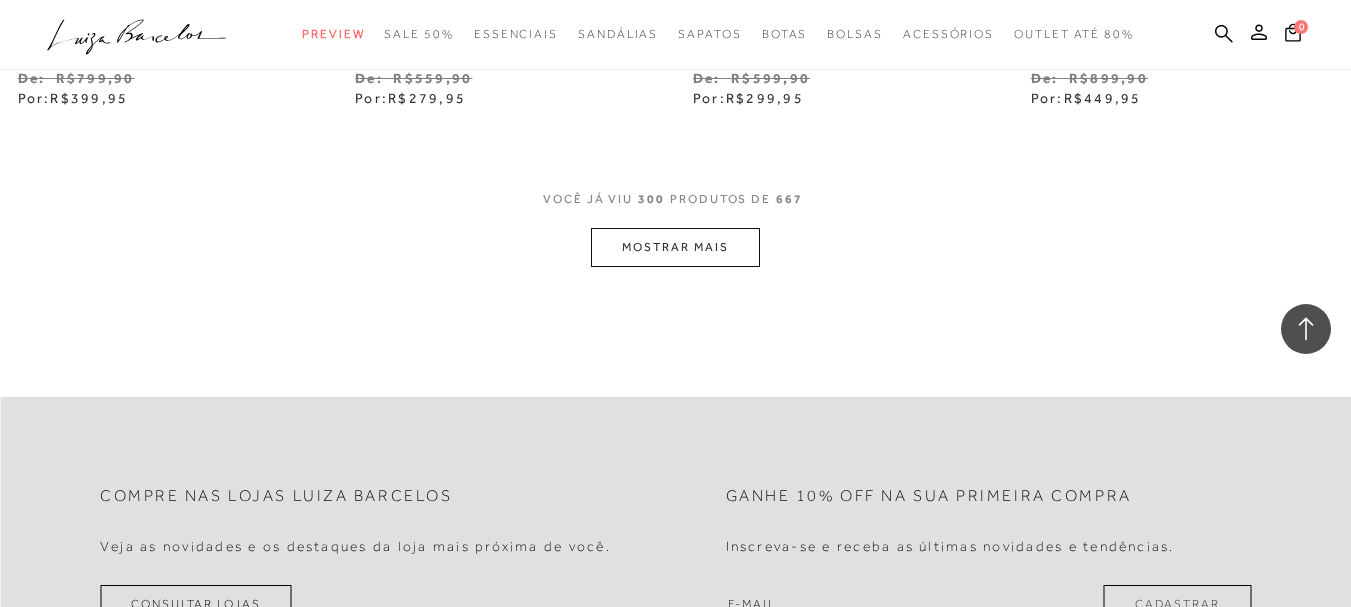 click on "MOSTRAR MAIS" at bounding box center [675, 247] 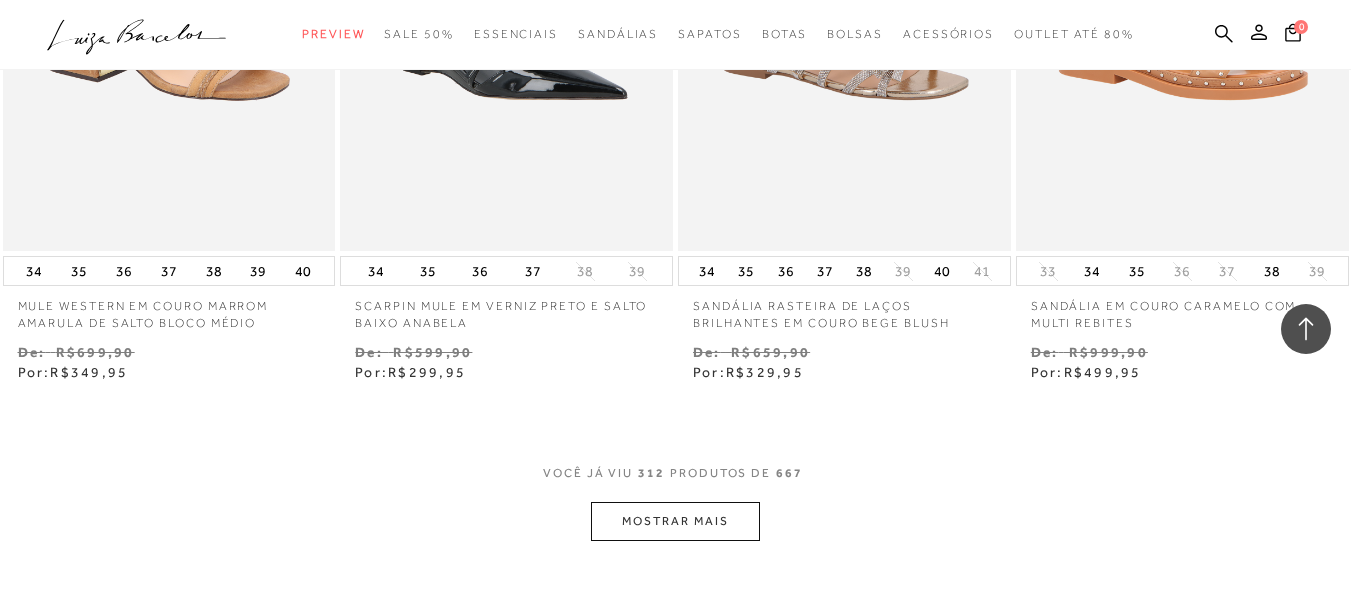 scroll, scrollTop: 50877, scrollLeft: 0, axis: vertical 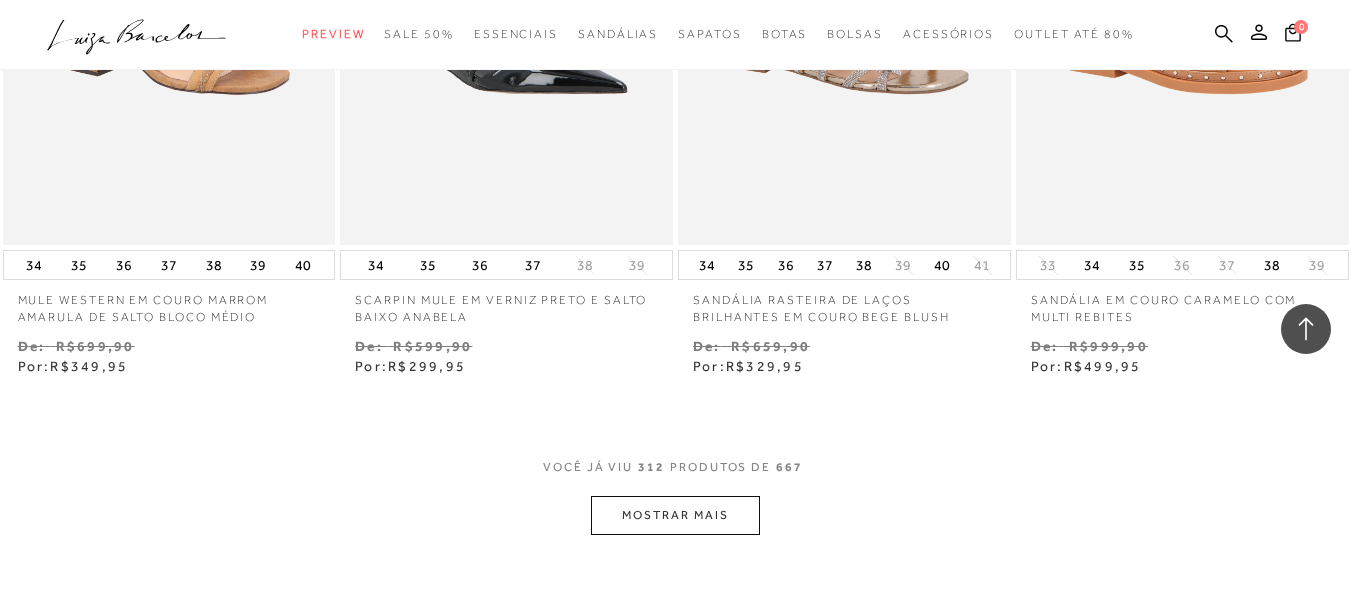 click on "MOSTRAR MAIS" at bounding box center (675, 515) 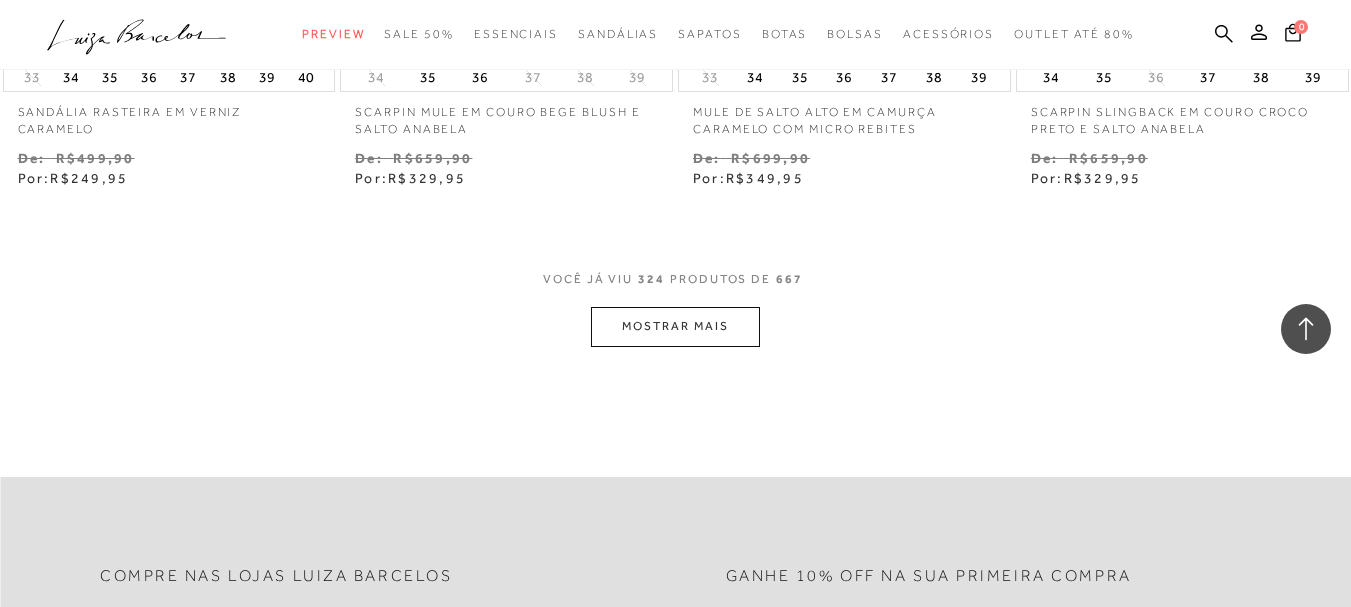 scroll, scrollTop: 53077, scrollLeft: 0, axis: vertical 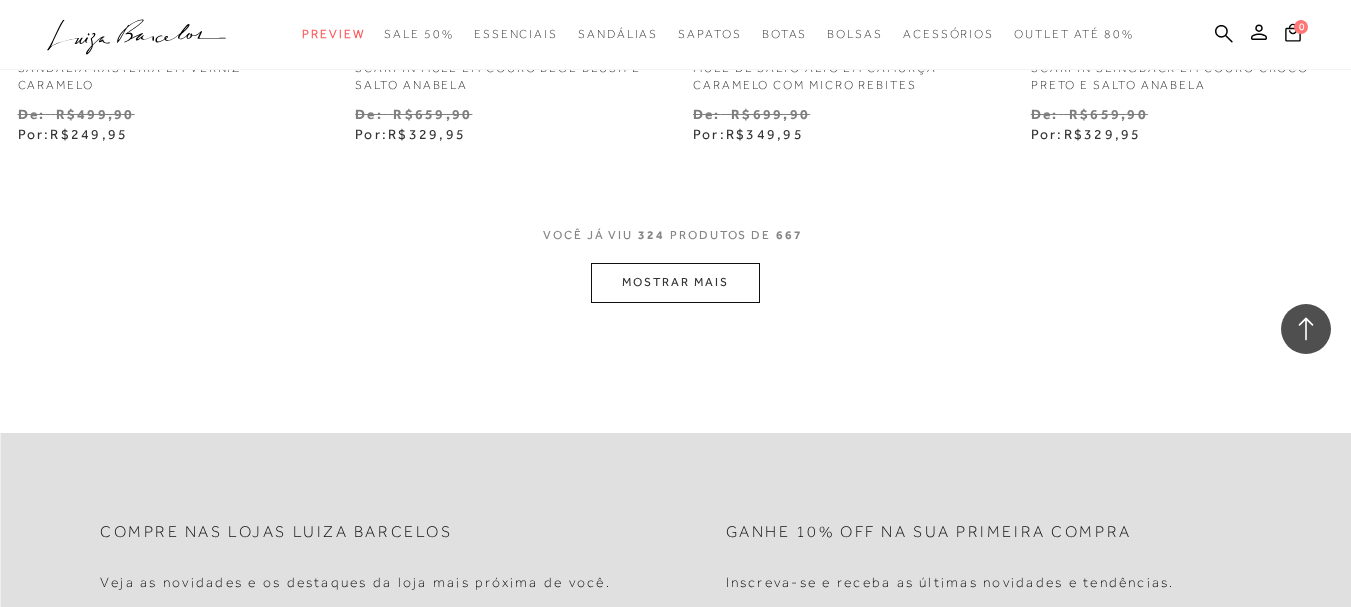 click on "MOSTRAR MAIS" at bounding box center (675, 282) 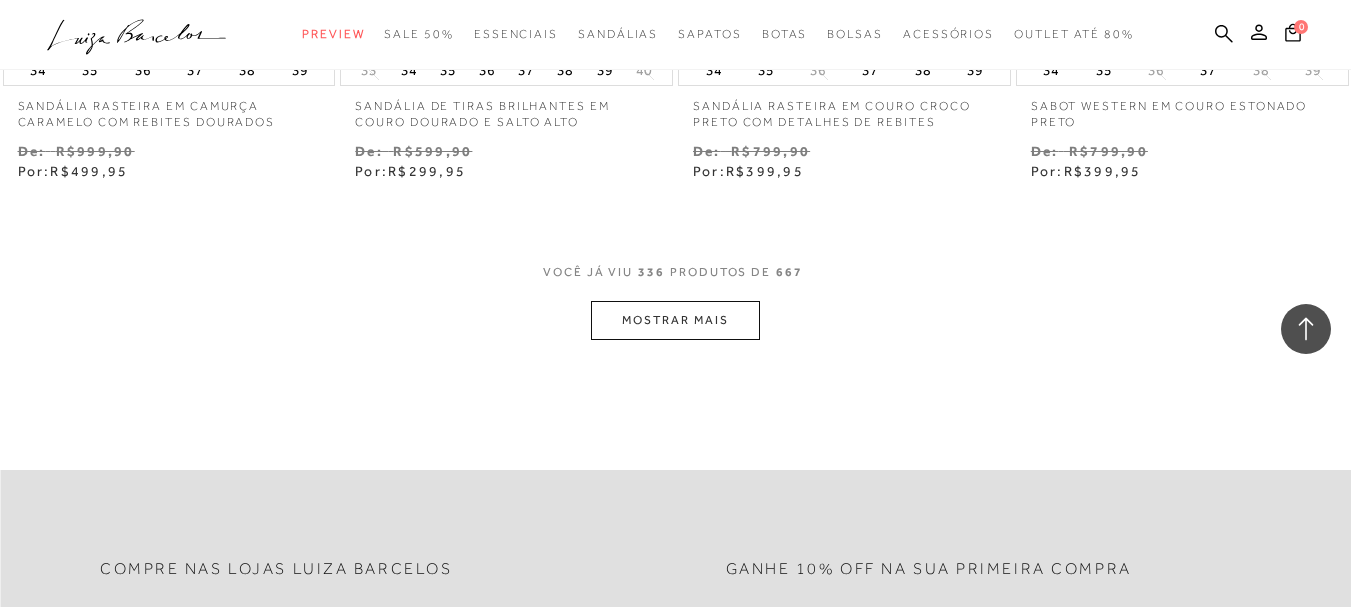 scroll, scrollTop: 55077, scrollLeft: 0, axis: vertical 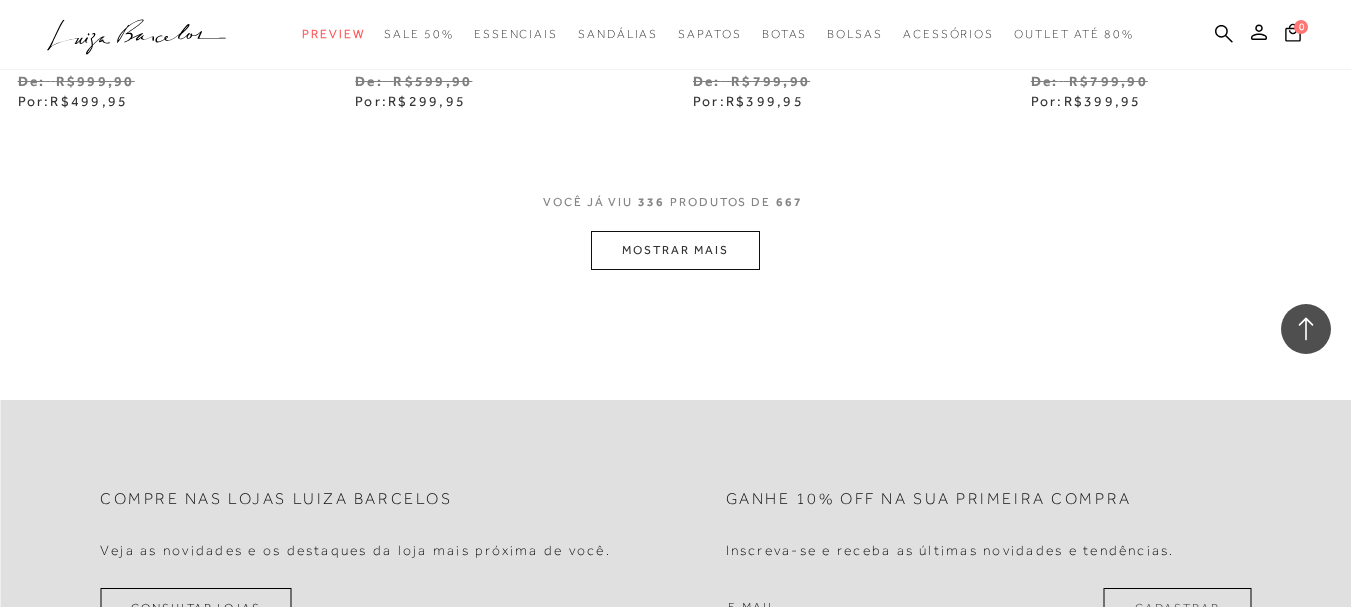 click on "MOSTRAR MAIS" at bounding box center (675, 250) 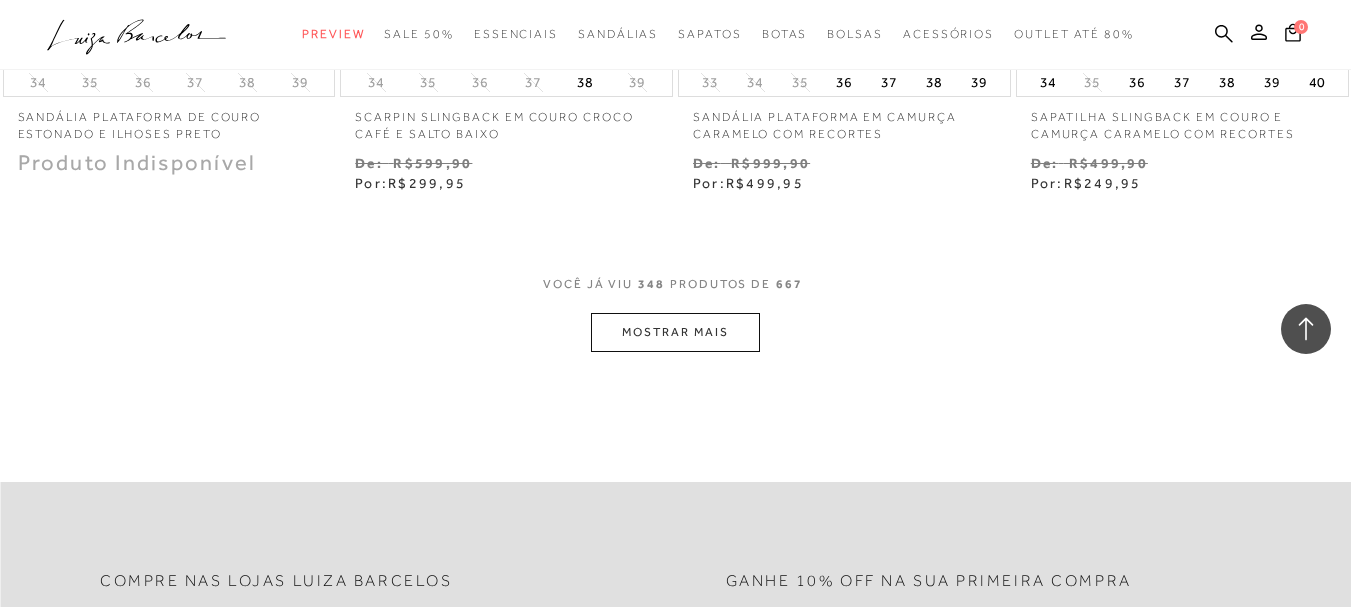 scroll, scrollTop: 57077, scrollLeft: 0, axis: vertical 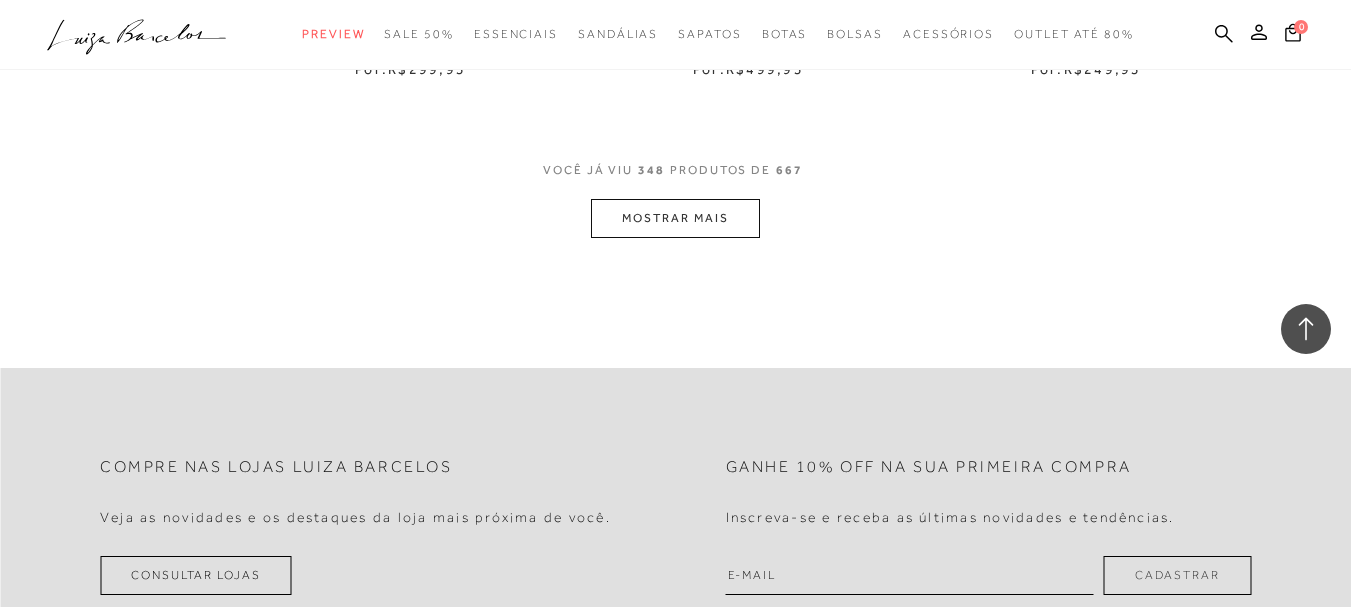 click on "MOSTRAR MAIS" at bounding box center (675, 218) 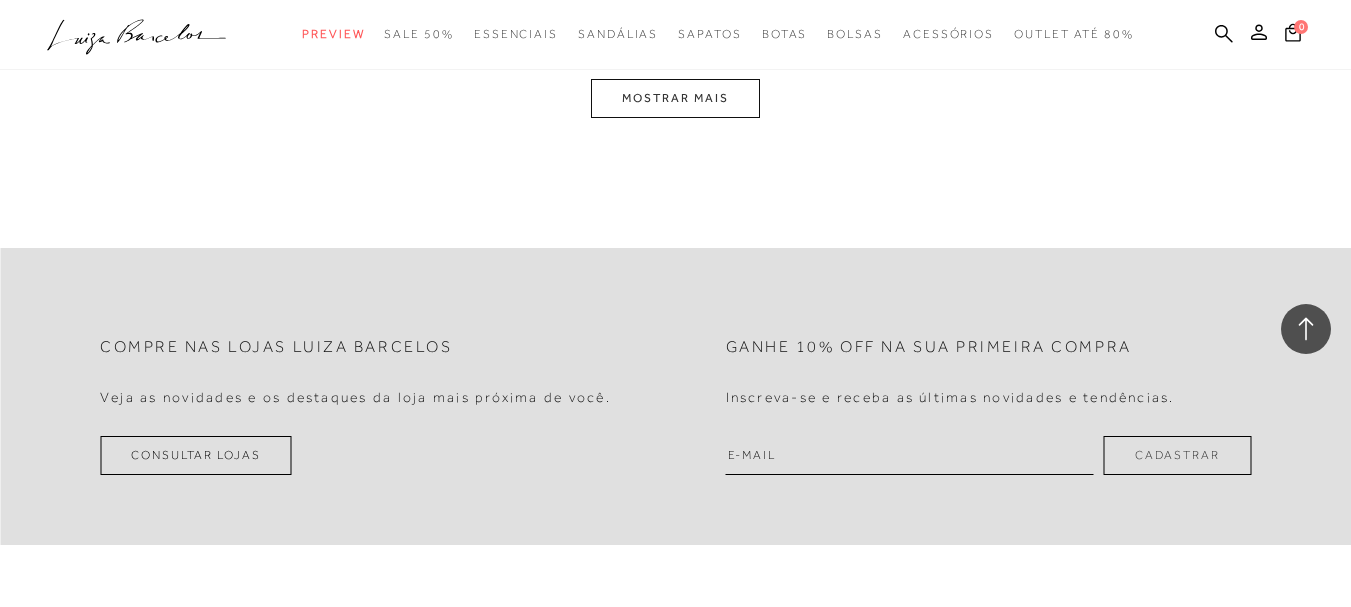 scroll, scrollTop: 59177, scrollLeft: 0, axis: vertical 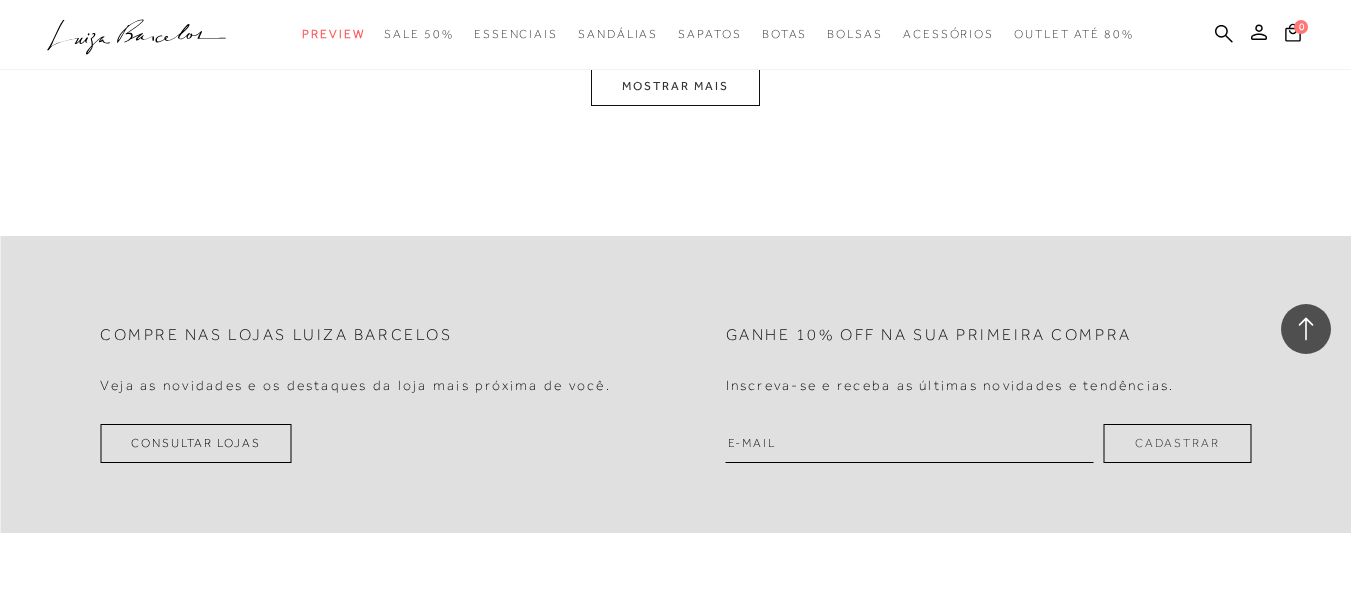 click on "MOSTRAR MAIS" at bounding box center [675, 86] 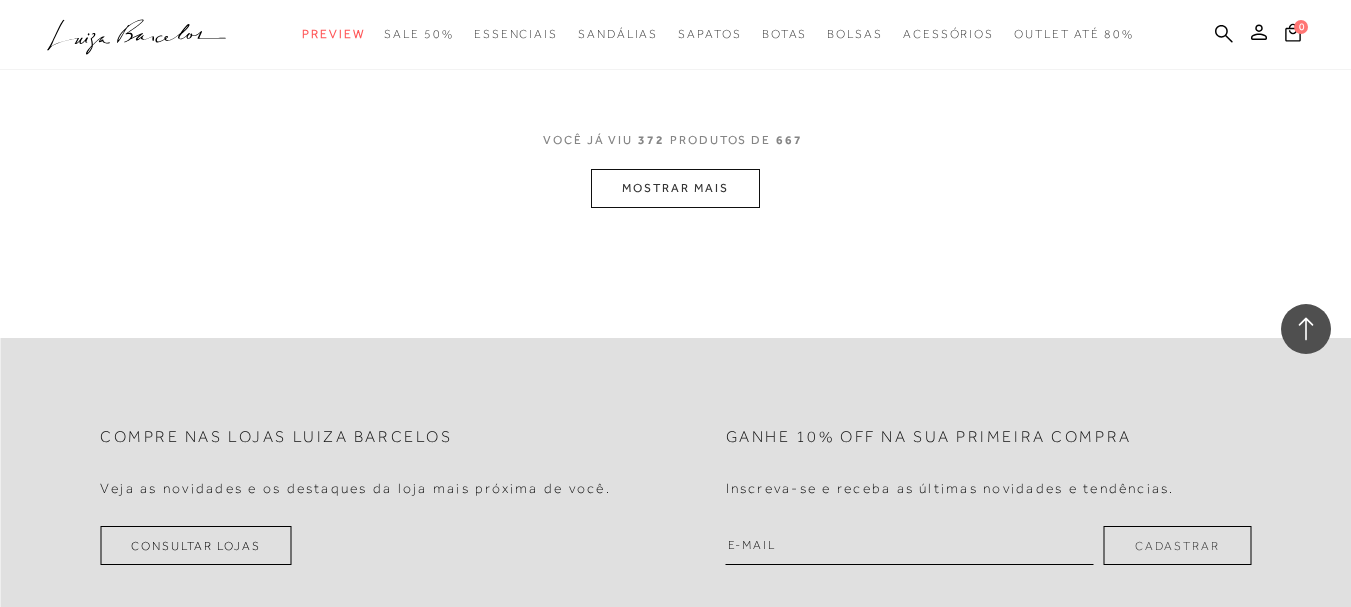 scroll, scrollTop: 60961, scrollLeft: 0, axis: vertical 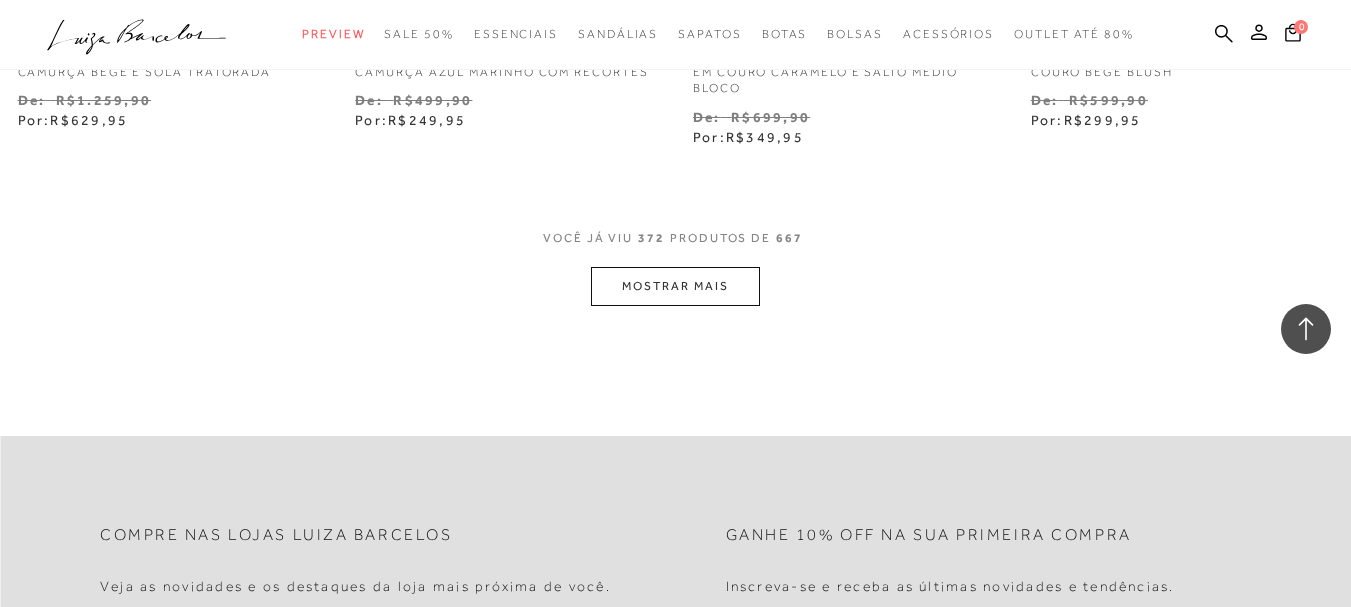 click on "MOSTRAR MAIS" at bounding box center (675, 286) 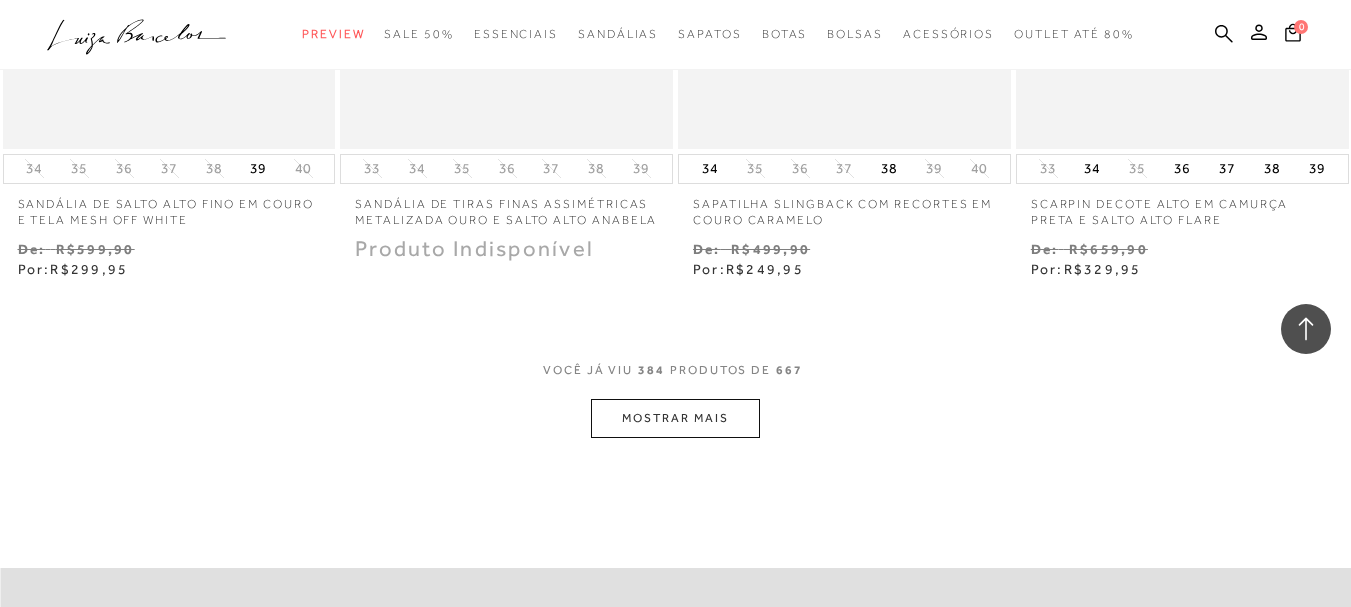 scroll, scrollTop: 62871, scrollLeft: 0, axis: vertical 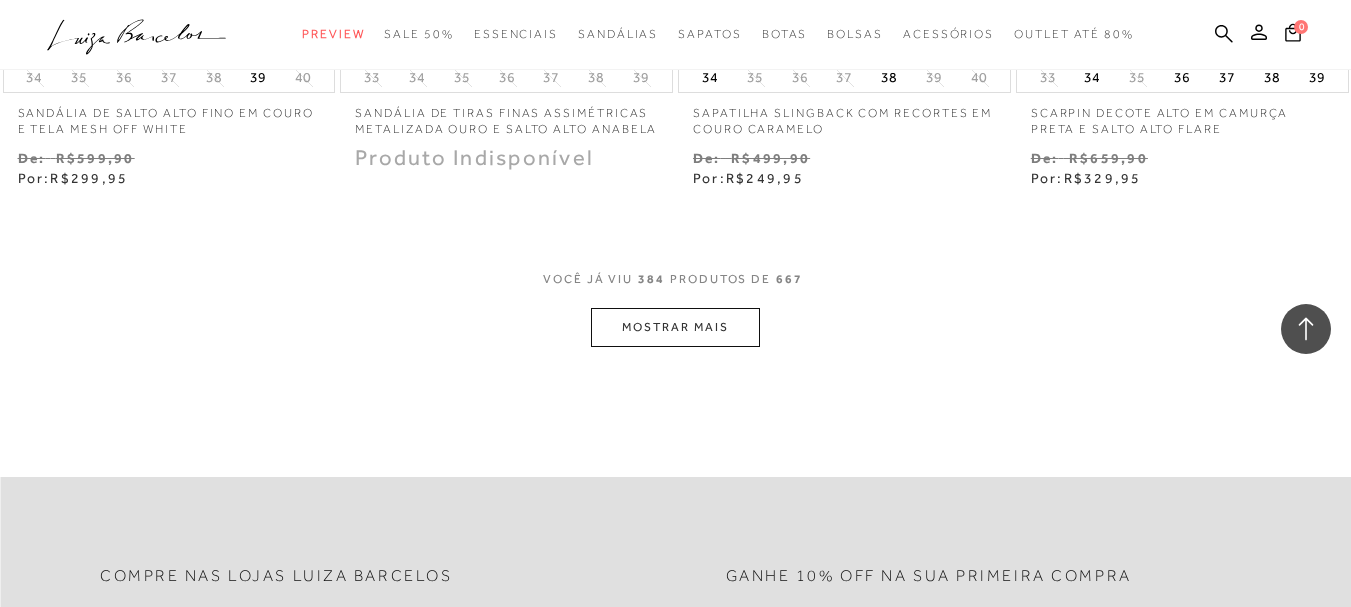 click on "MOSTRAR MAIS" at bounding box center (675, 327) 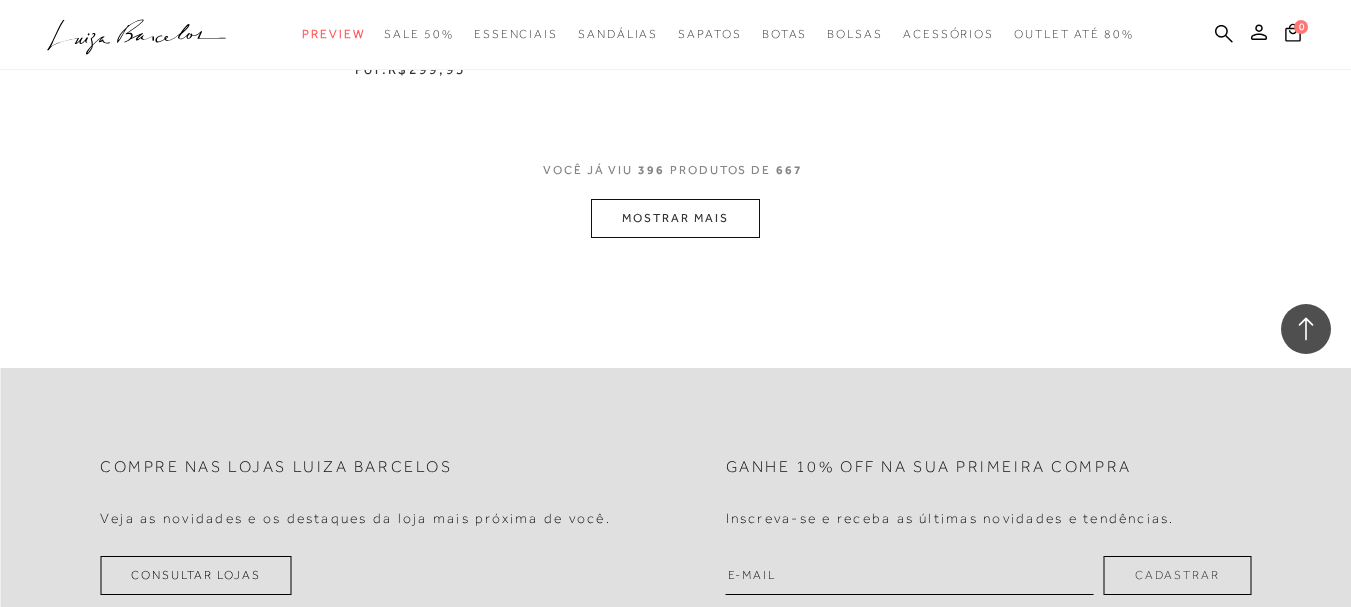 scroll, scrollTop: 64971, scrollLeft: 0, axis: vertical 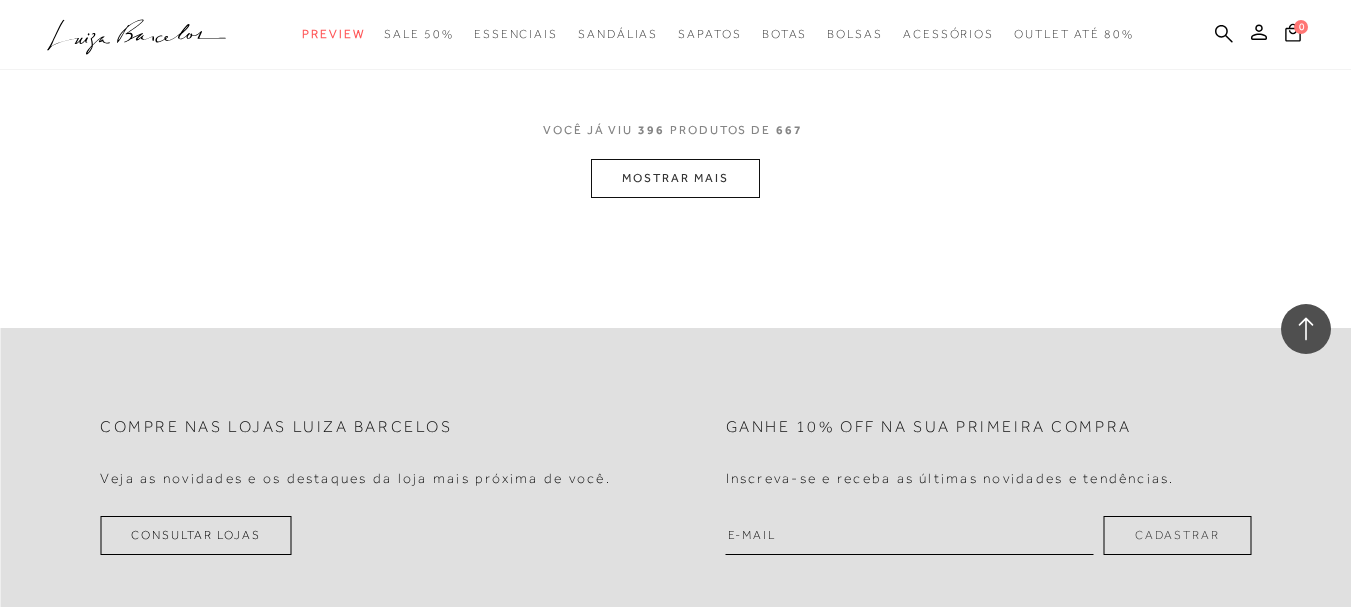 click on "MOSTRAR MAIS" at bounding box center (675, 178) 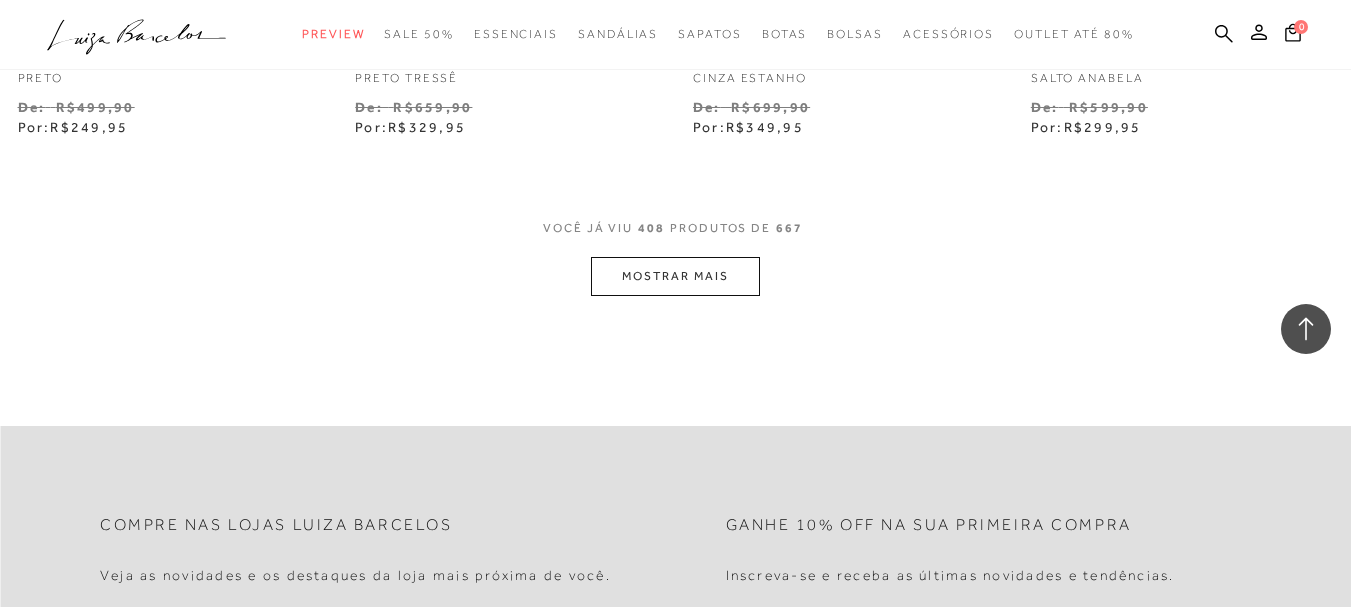 scroll, scrollTop: 66971, scrollLeft: 0, axis: vertical 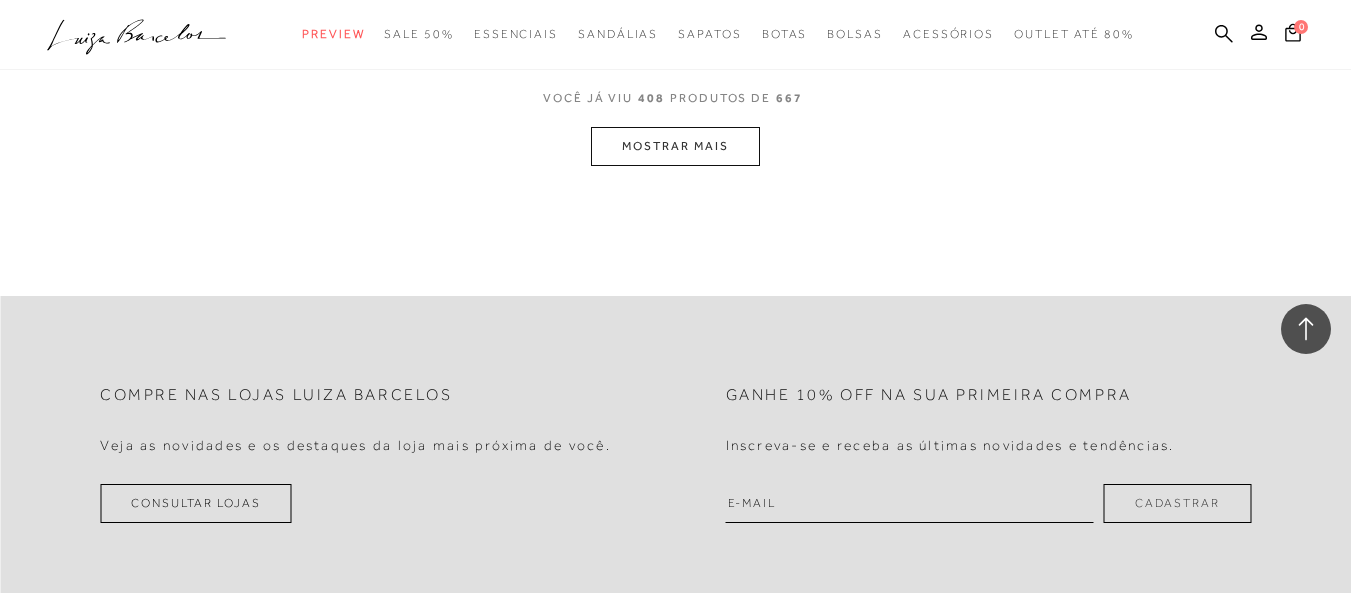 click on "MOSTRAR MAIS" at bounding box center (675, 146) 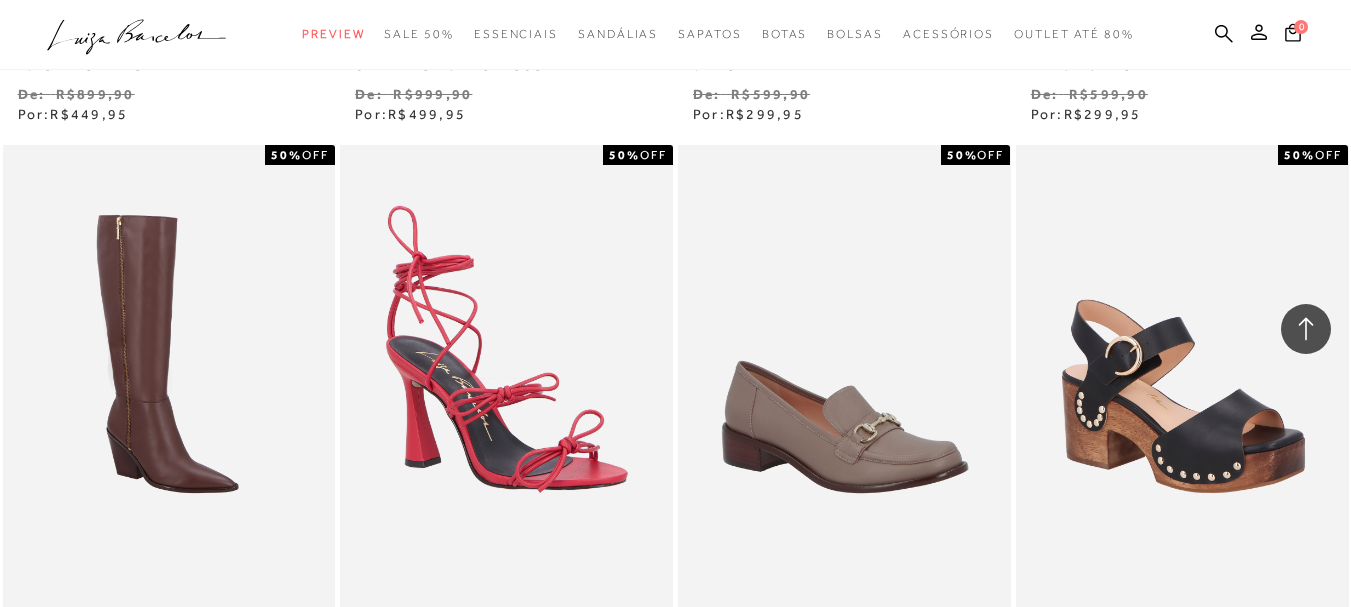 scroll, scrollTop: 68671, scrollLeft: 0, axis: vertical 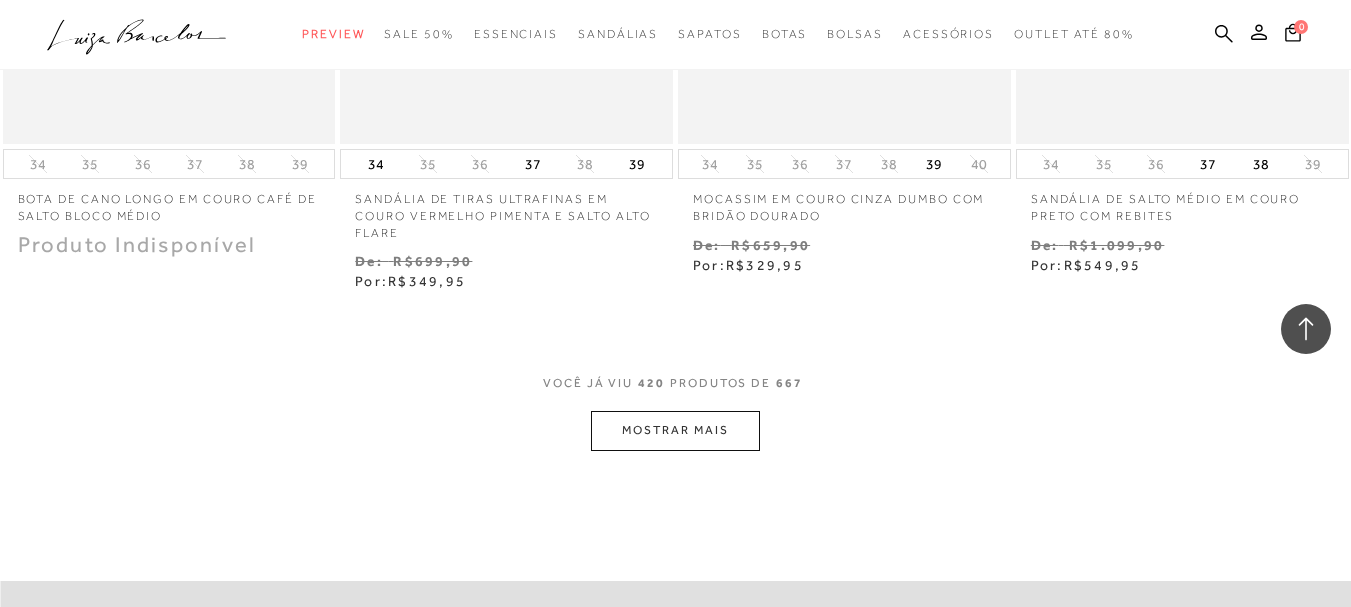 click on "MOSTRAR MAIS" at bounding box center (675, 430) 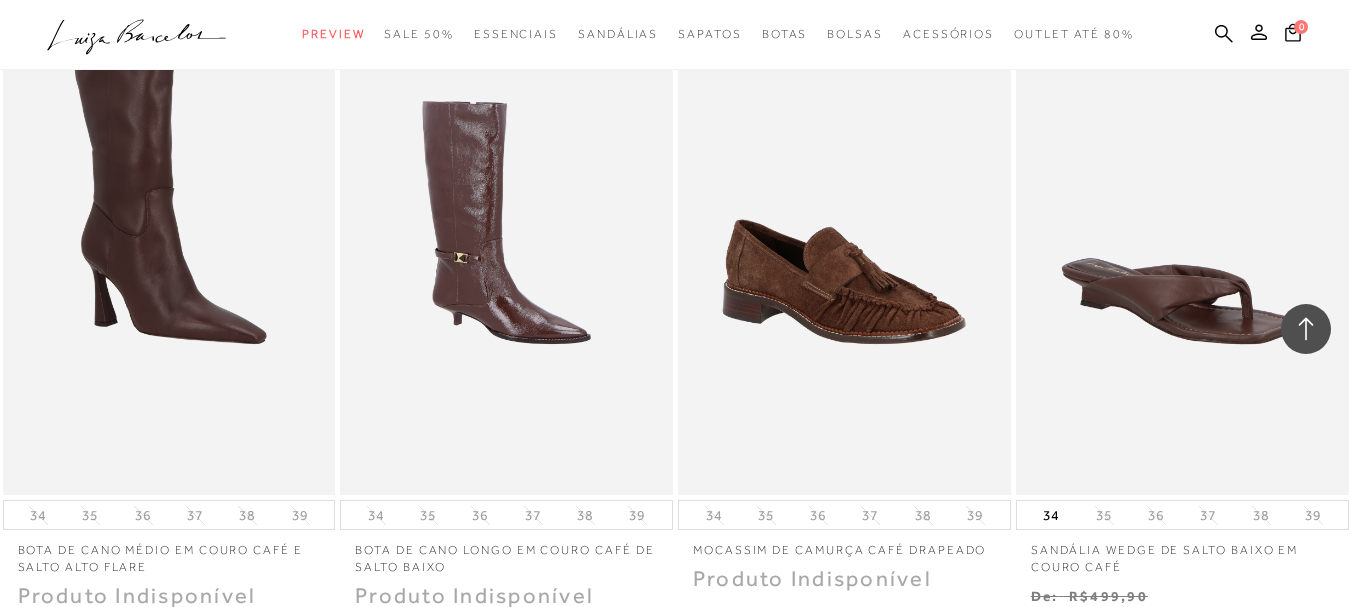 scroll, scrollTop: 70371, scrollLeft: 0, axis: vertical 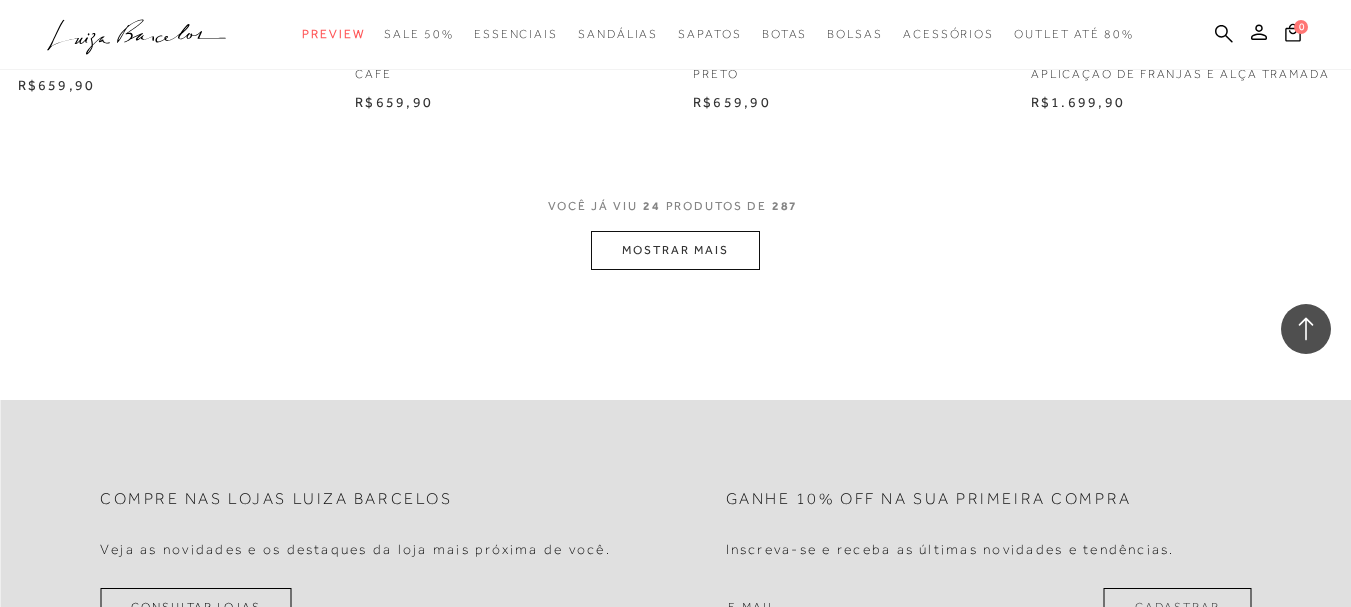 click on "MOSTRAR MAIS" at bounding box center [675, 250] 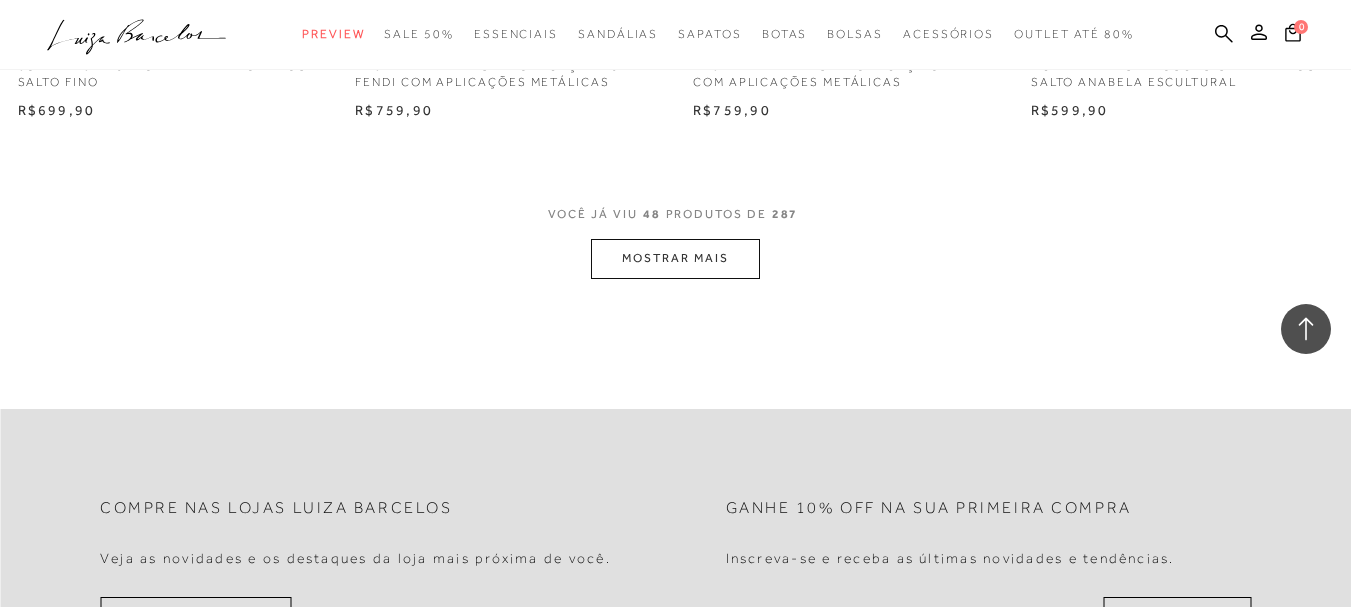 scroll, scrollTop: 7700, scrollLeft: 0, axis: vertical 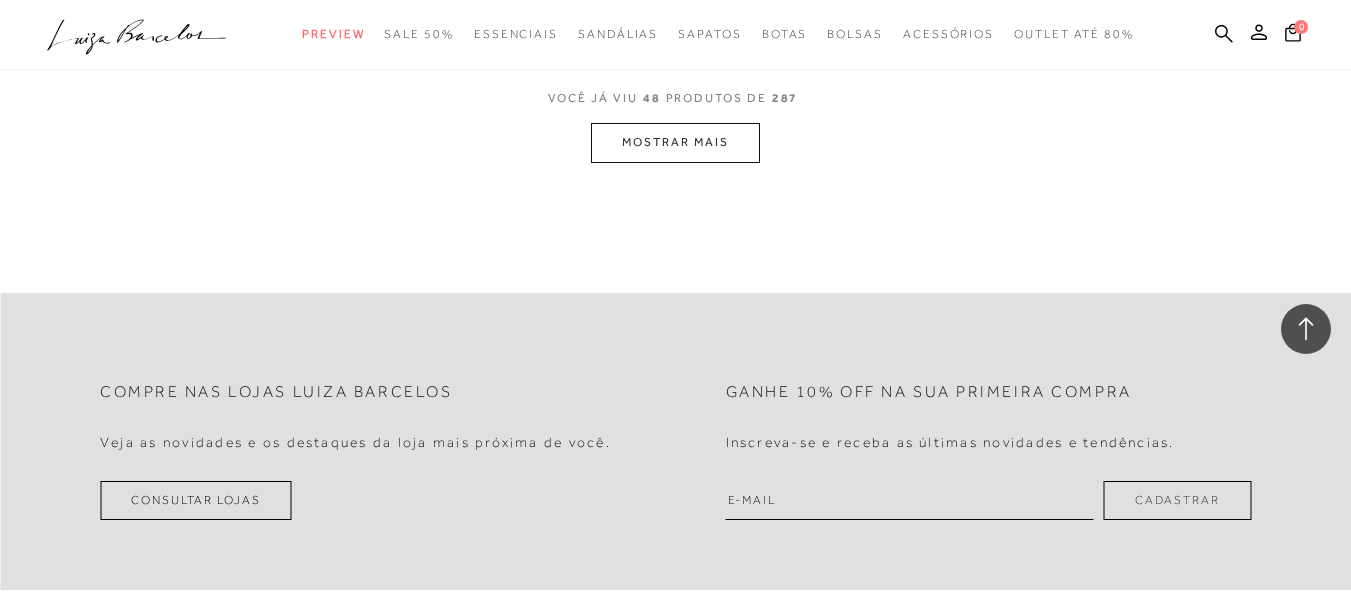 click on "MOSTRAR MAIS" at bounding box center [675, 142] 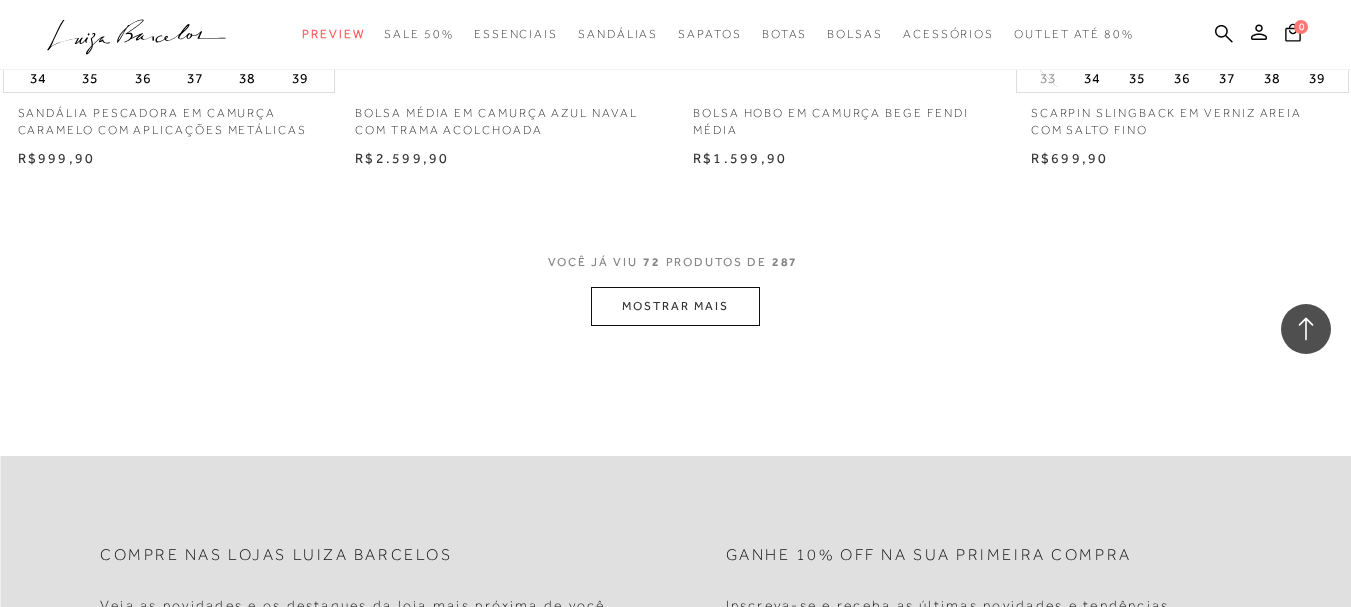 scroll, scrollTop: 11400, scrollLeft: 0, axis: vertical 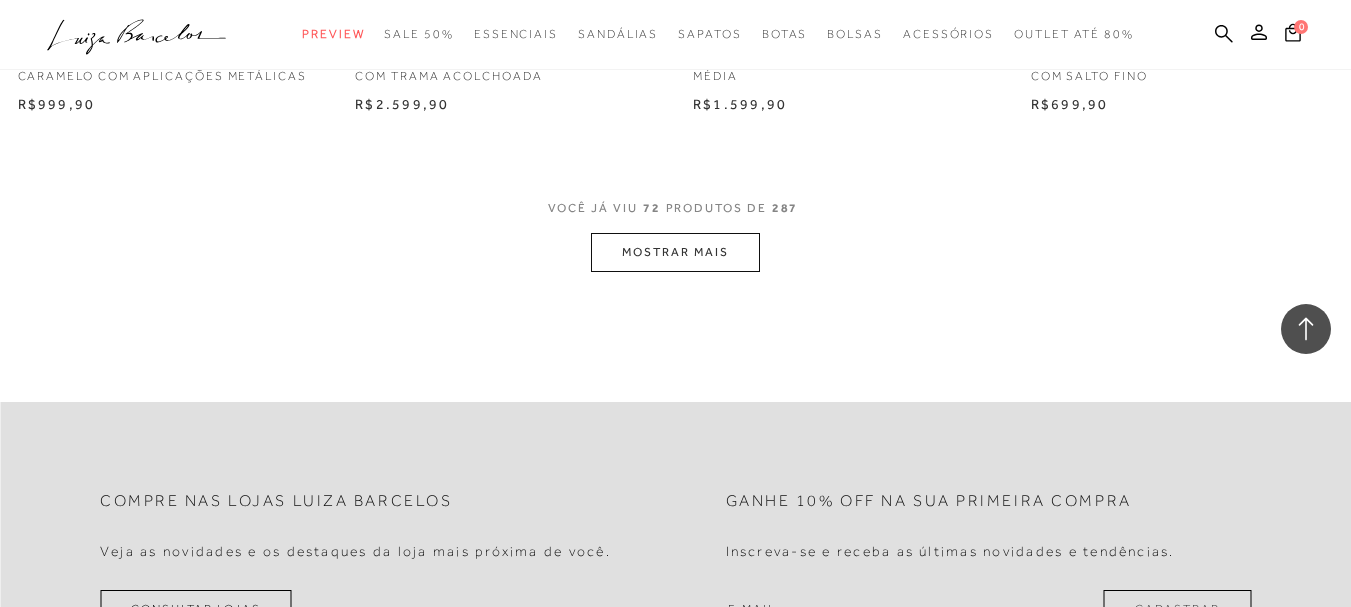 click on "MOSTRAR MAIS" at bounding box center (675, 252) 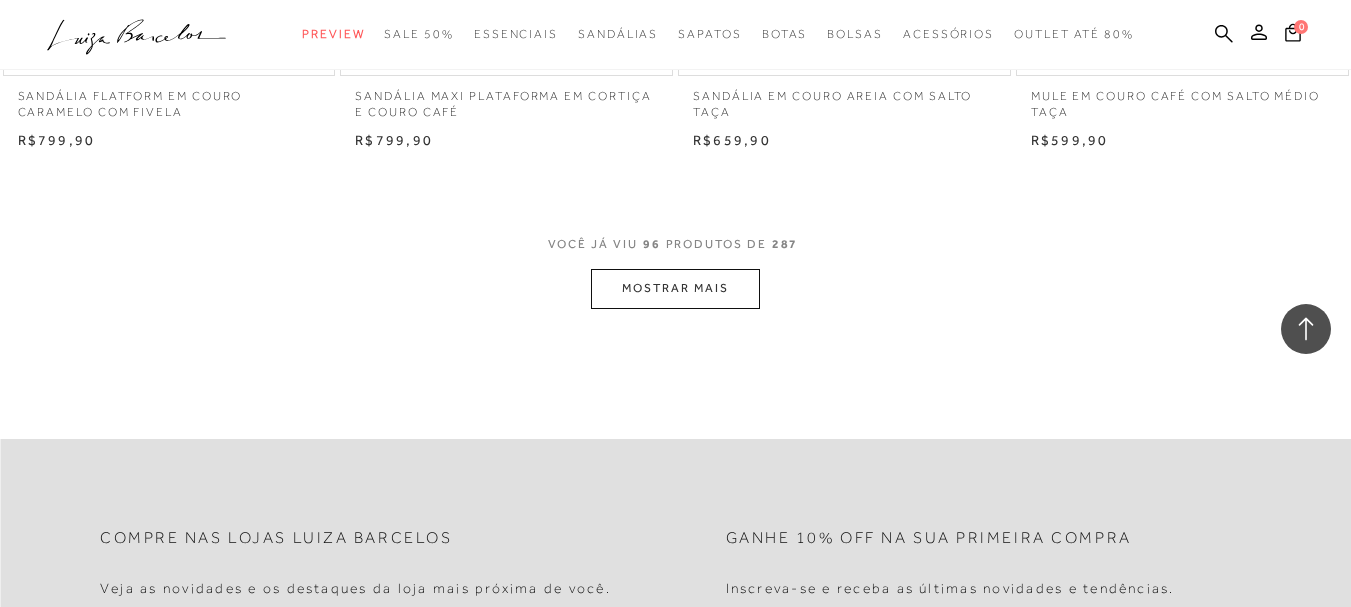 scroll, scrollTop: 15500, scrollLeft: 0, axis: vertical 